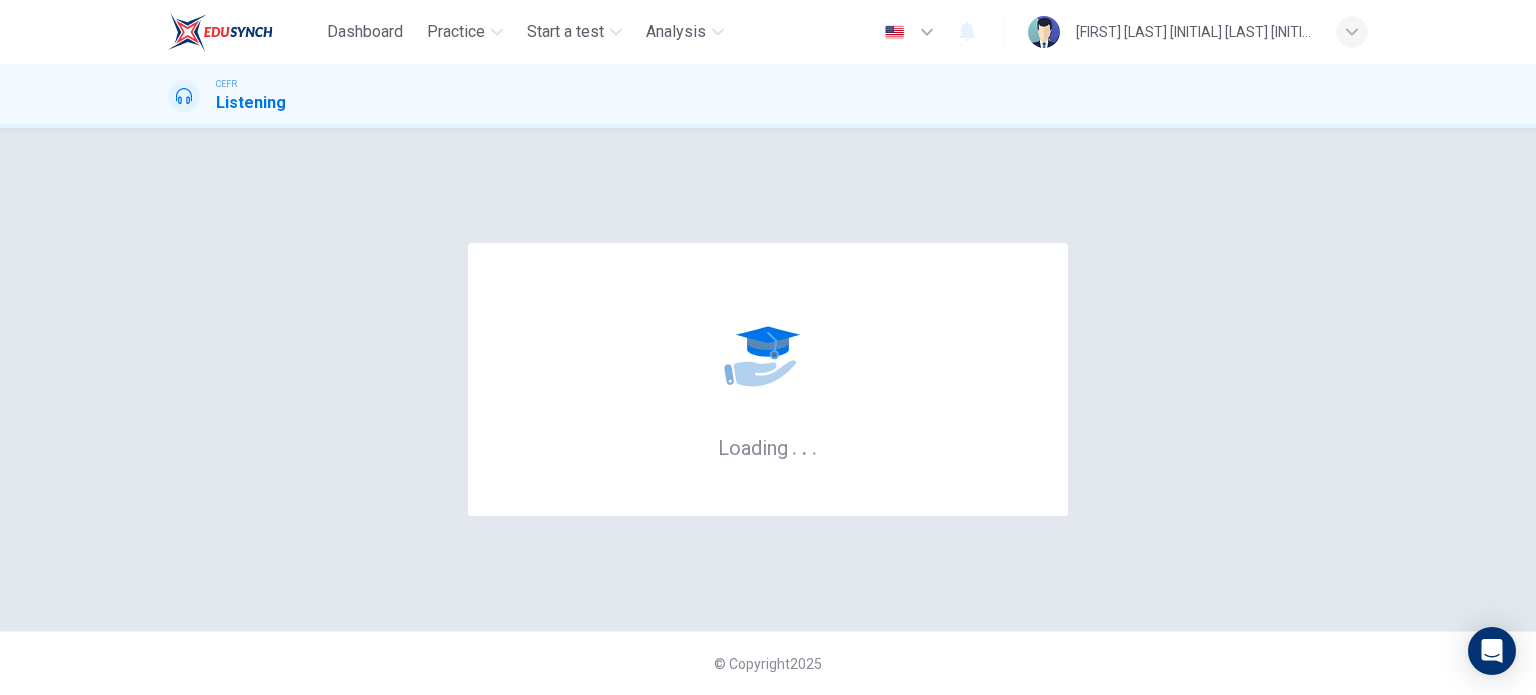 scroll, scrollTop: 0, scrollLeft: 0, axis: both 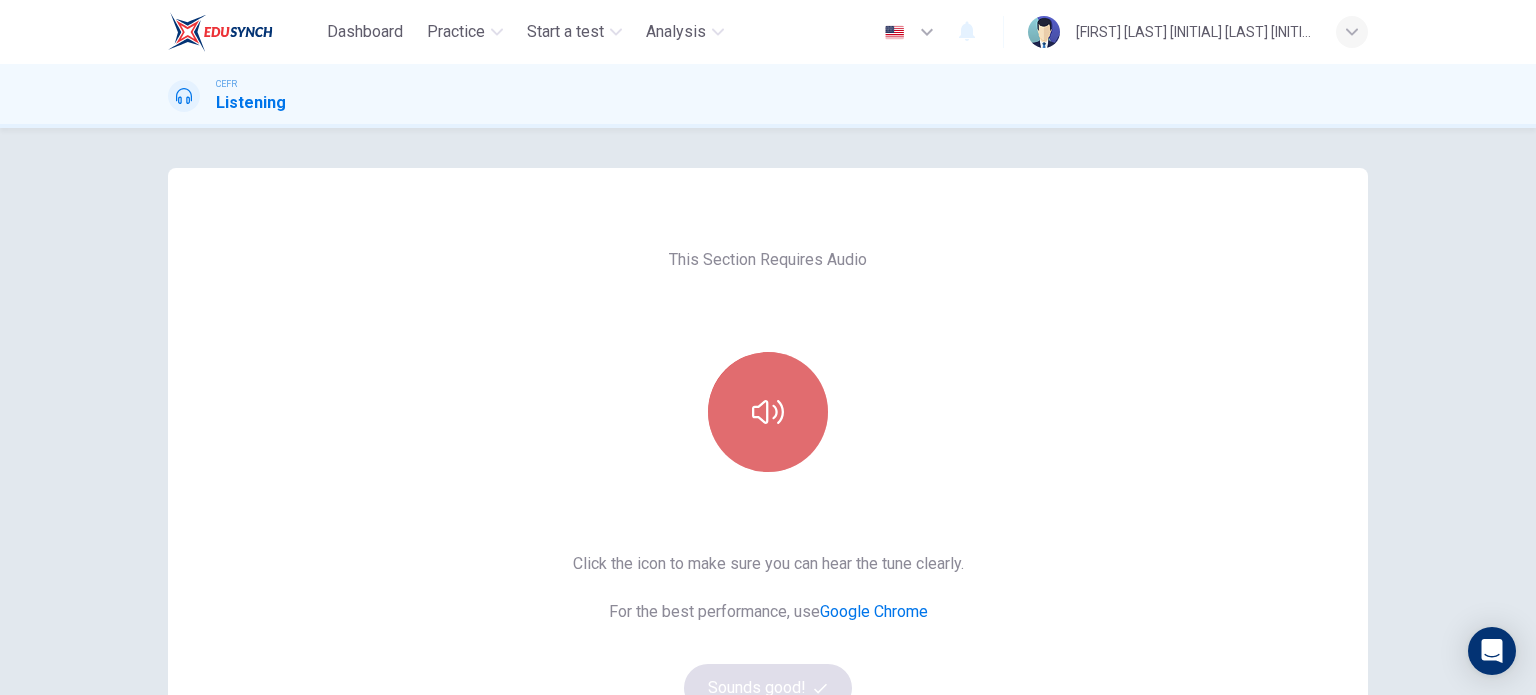 click at bounding box center [768, 412] 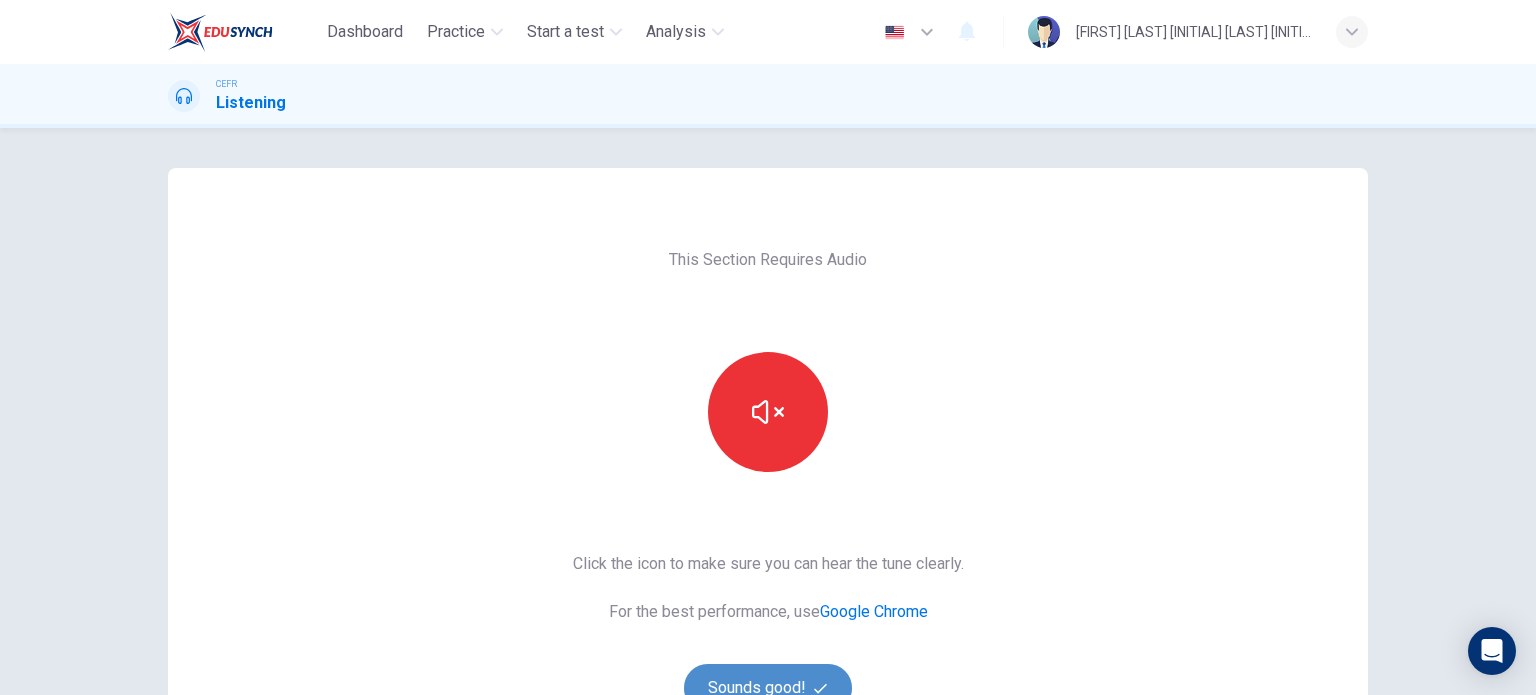 click on "Sounds good!" at bounding box center [768, 688] 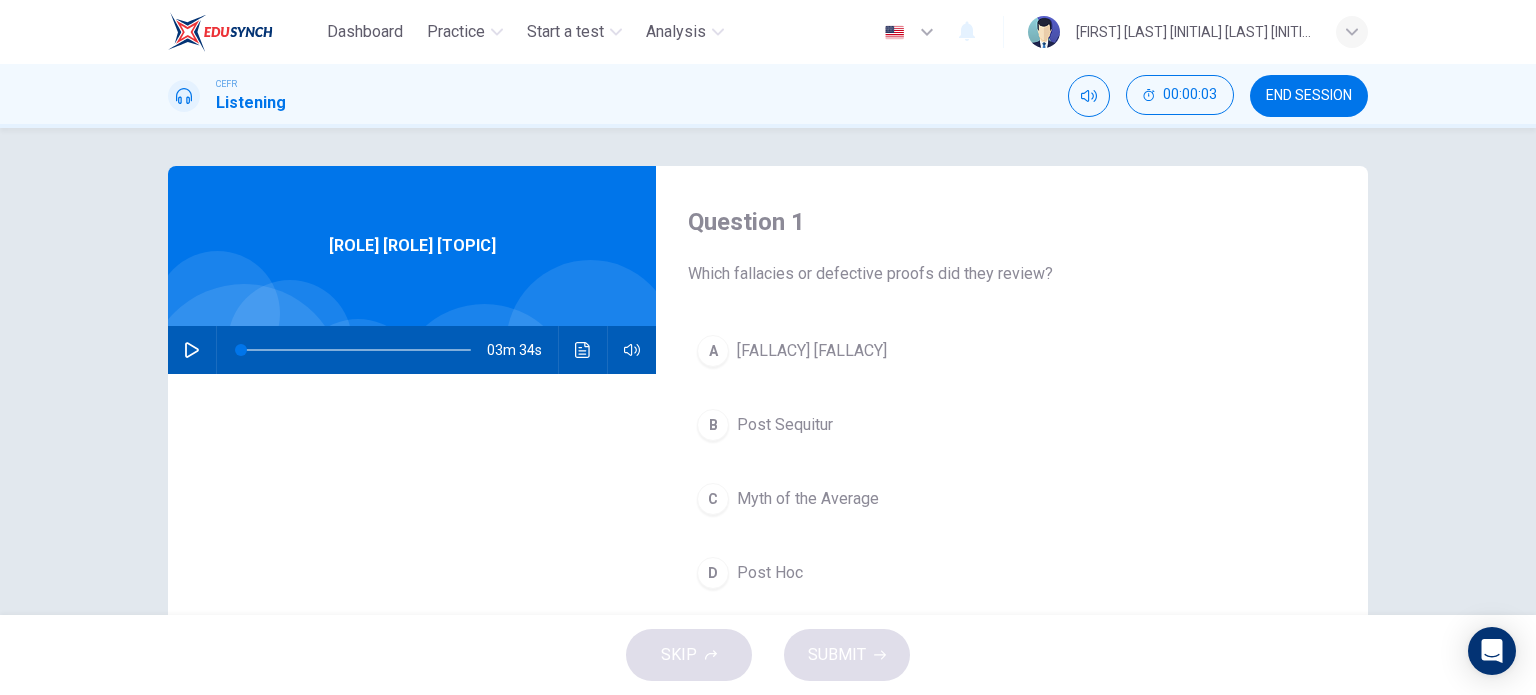 scroll, scrollTop: 0, scrollLeft: 0, axis: both 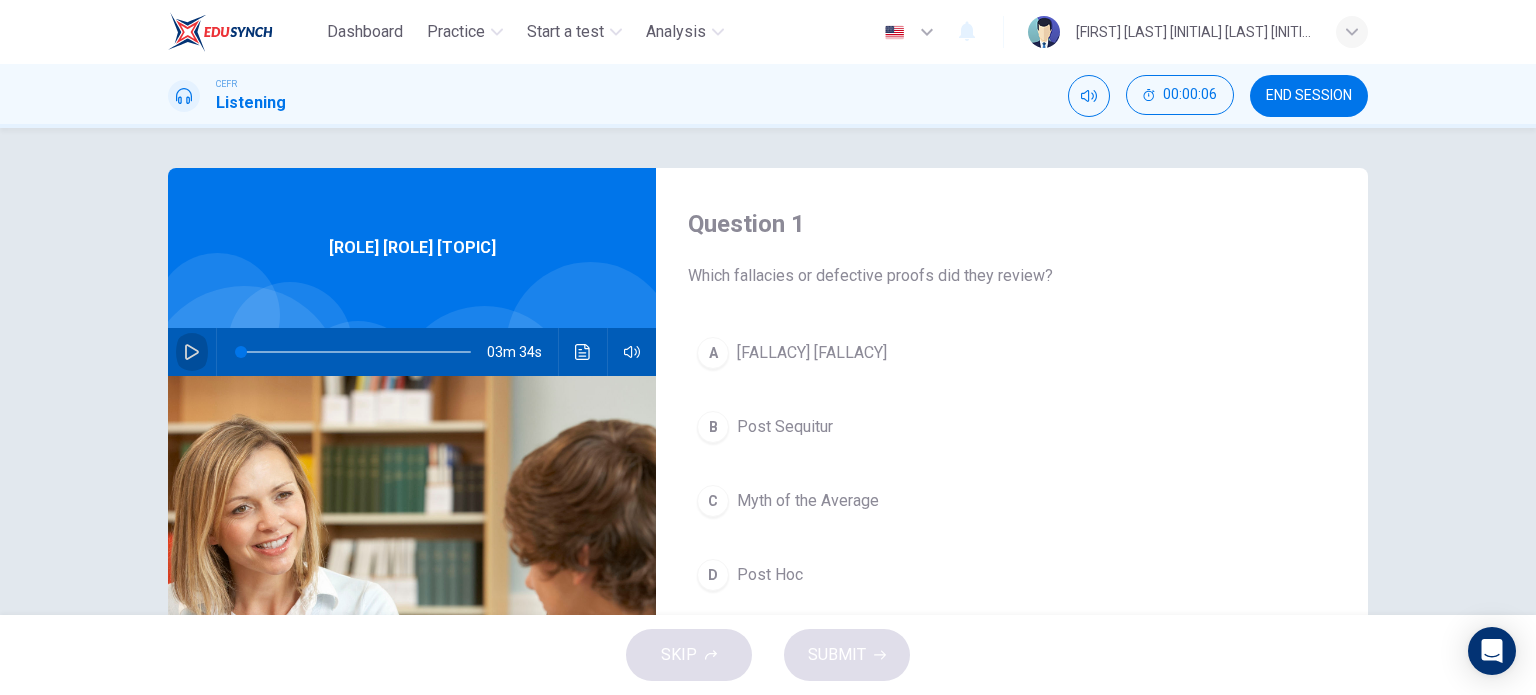 click at bounding box center (192, 352) 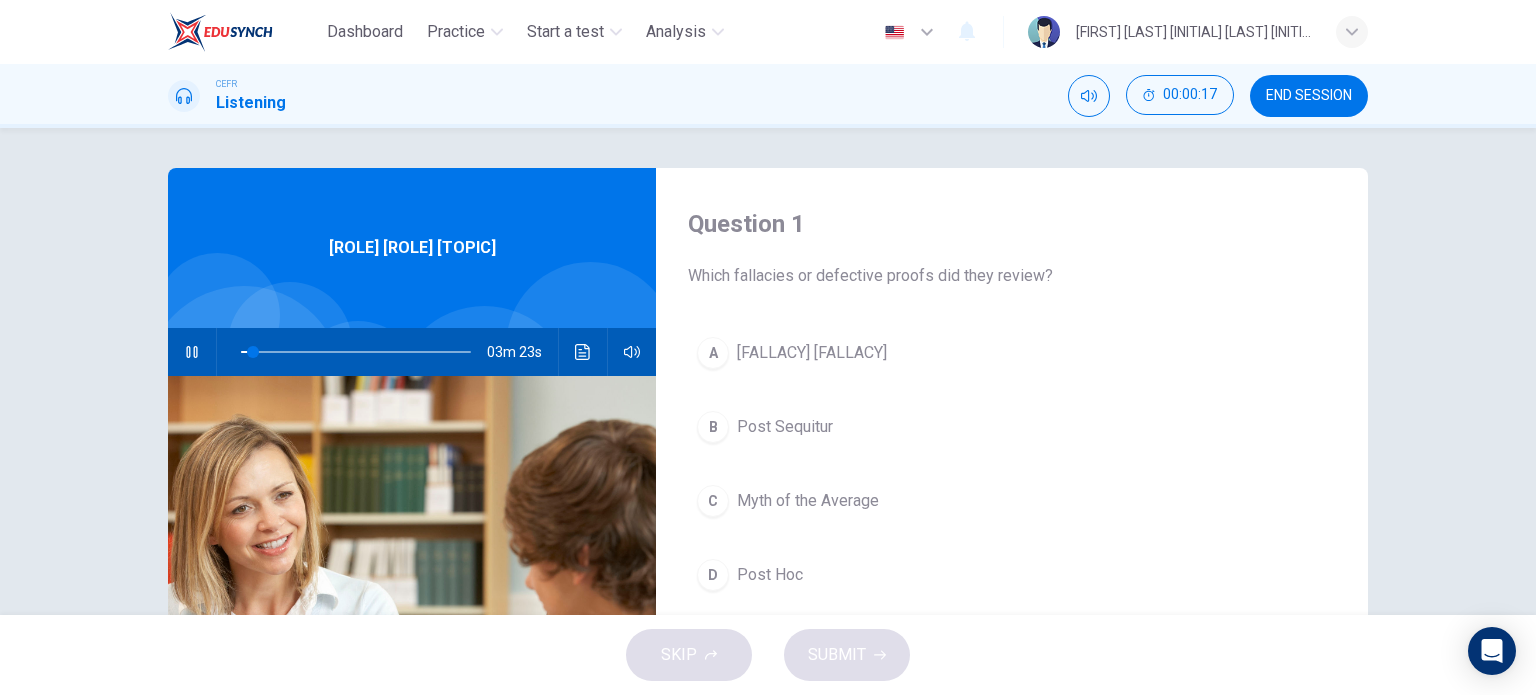 type 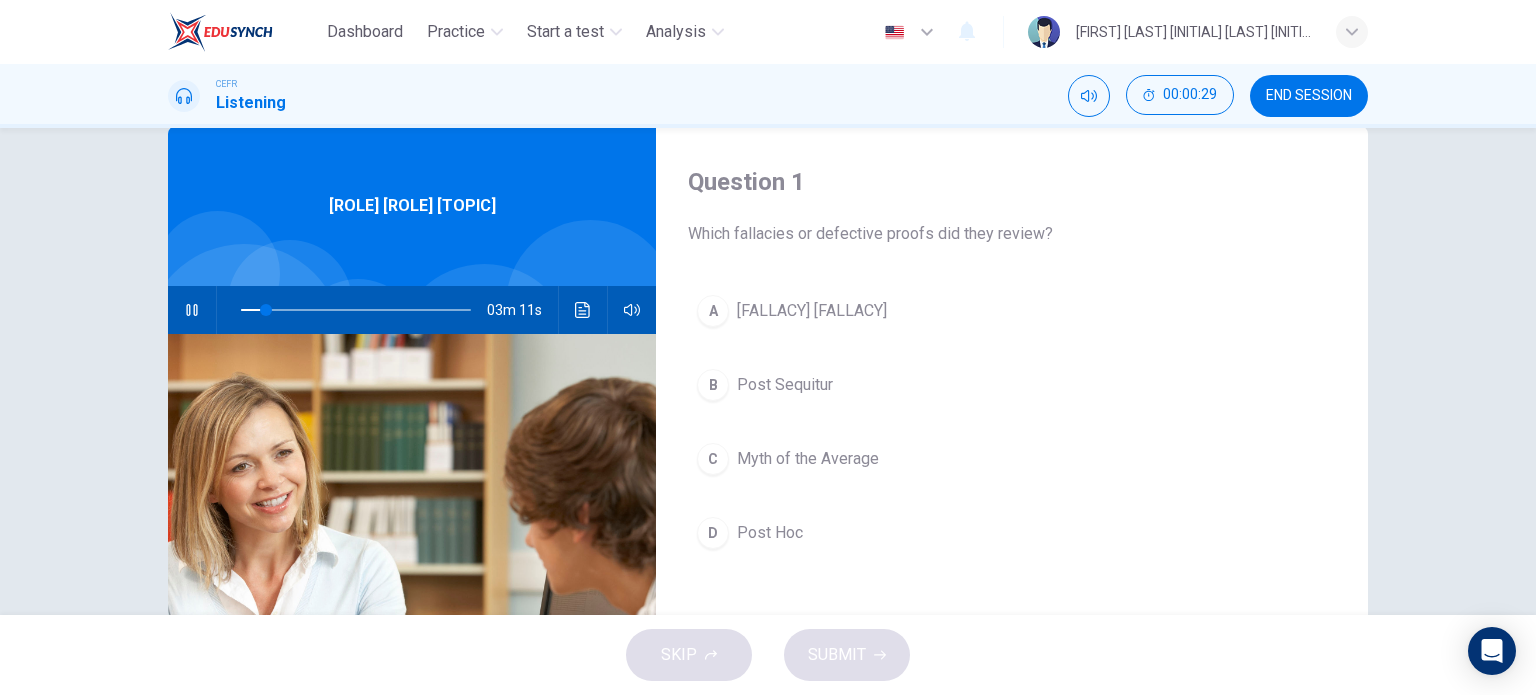 scroll, scrollTop: 36, scrollLeft: 0, axis: vertical 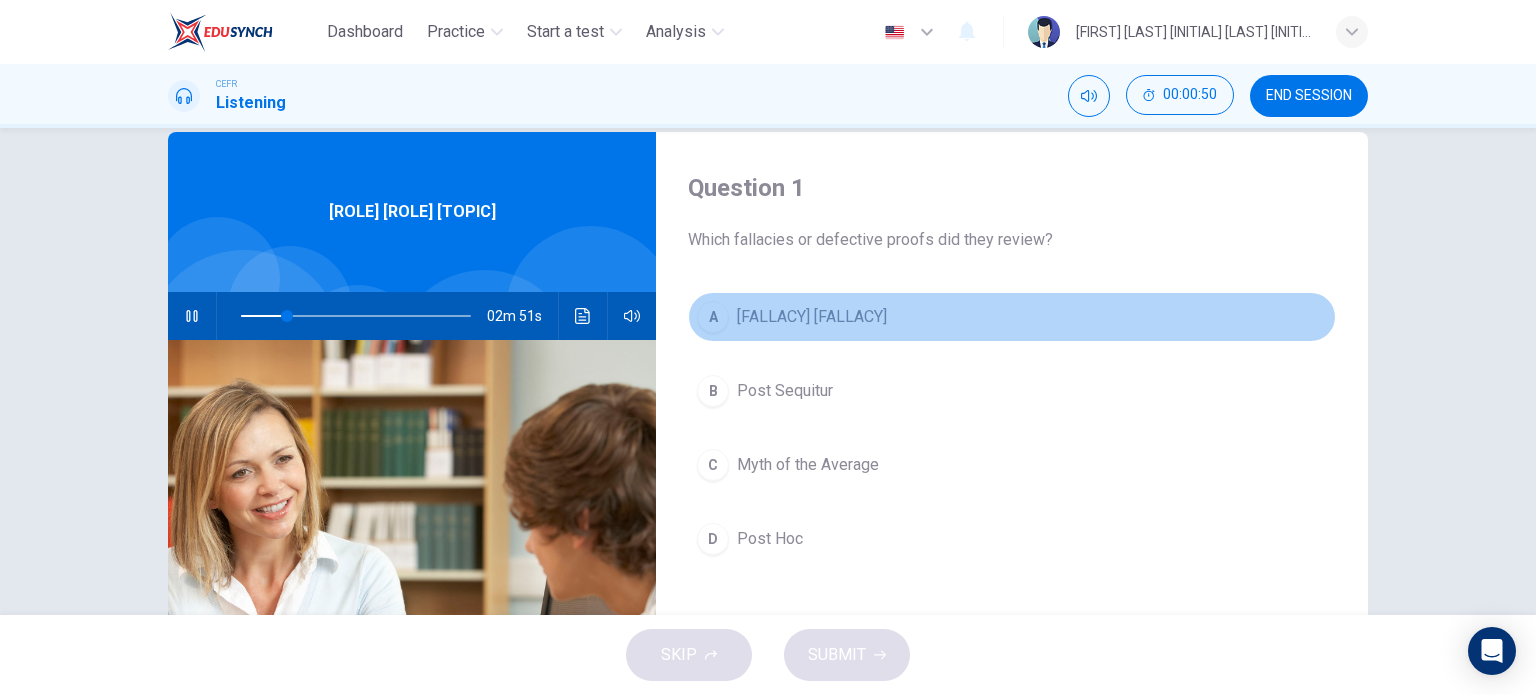 click on "A Red Herring [FALLACY]" at bounding box center (1012, 317) 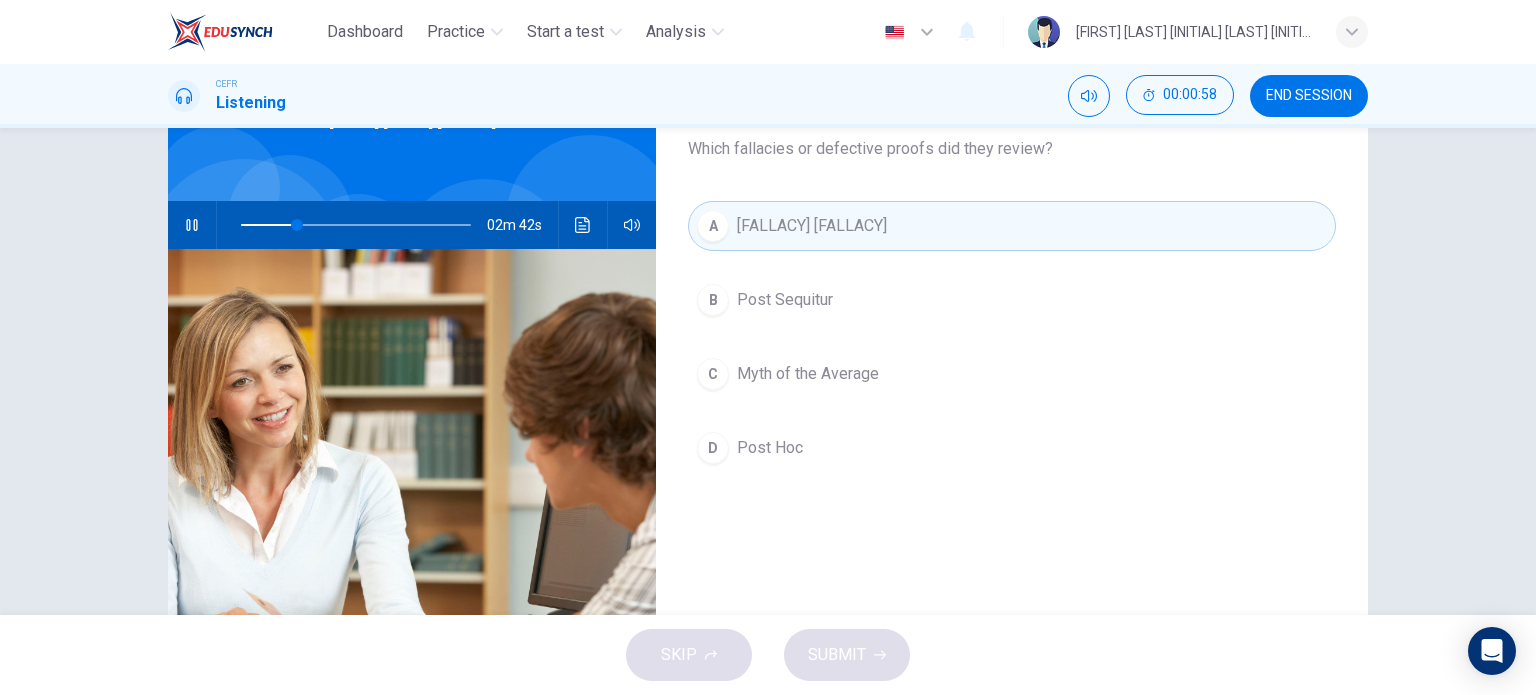 scroll, scrollTop: 68, scrollLeft: 0, axis: vertical 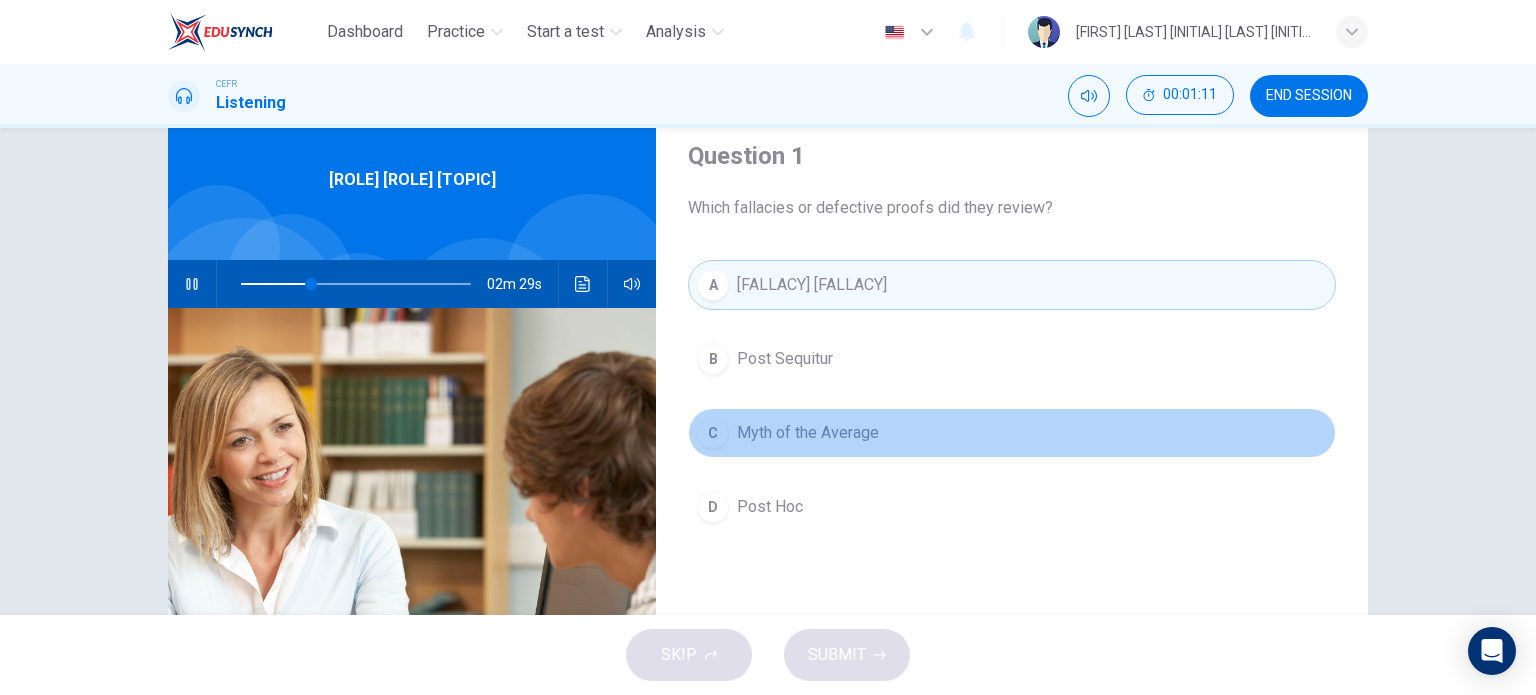 click on "C Myth of the Average" at bounding box center [1012, 433] 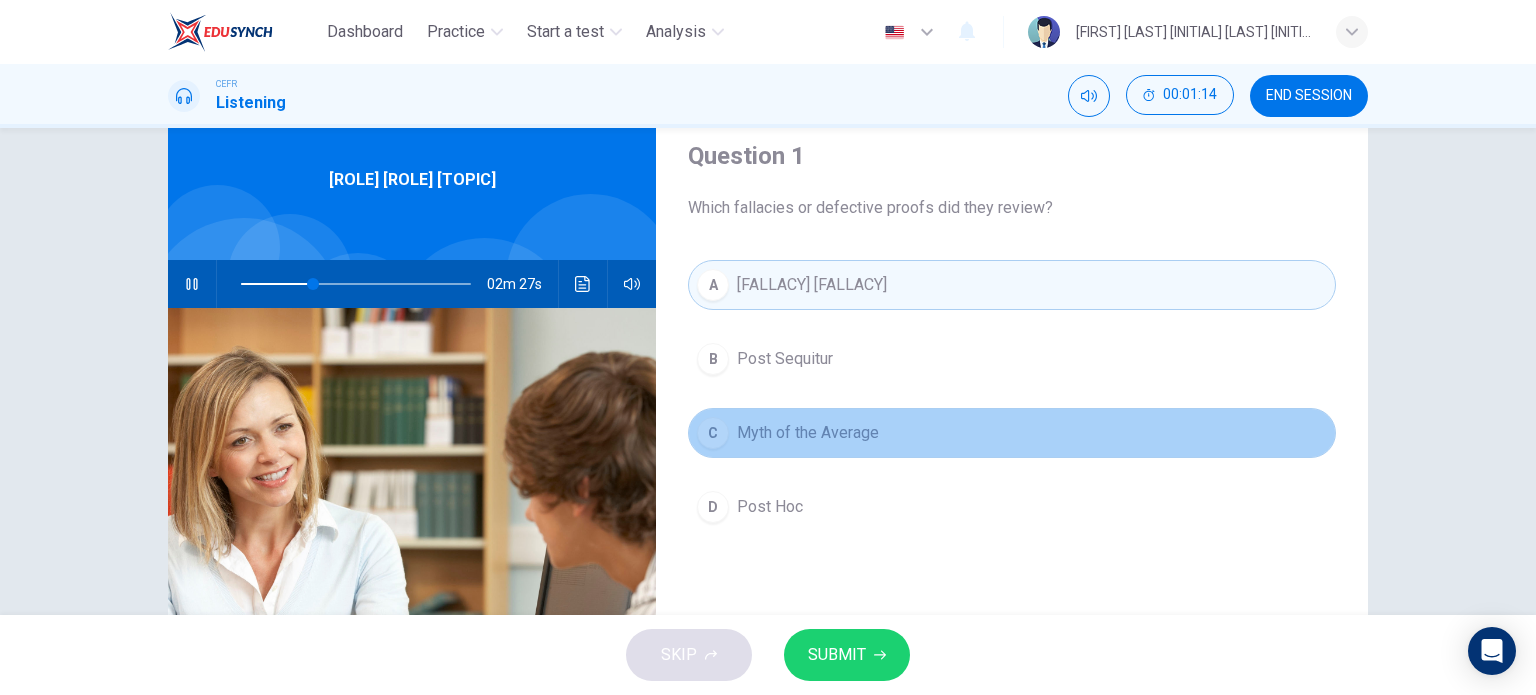 click on "Myth of the Average" at bounding box center [812, 285] 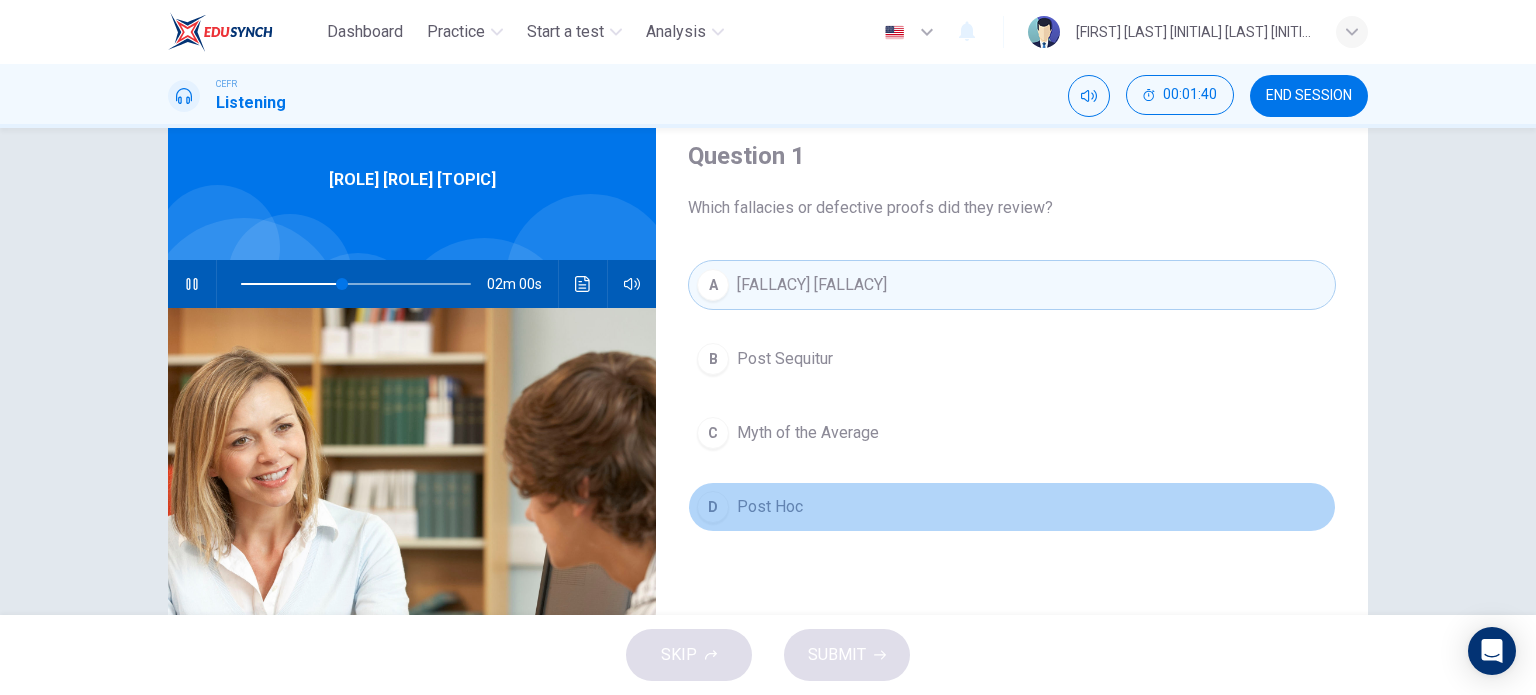 click on "D Post Hoc" at bounding box center (1012, 507) 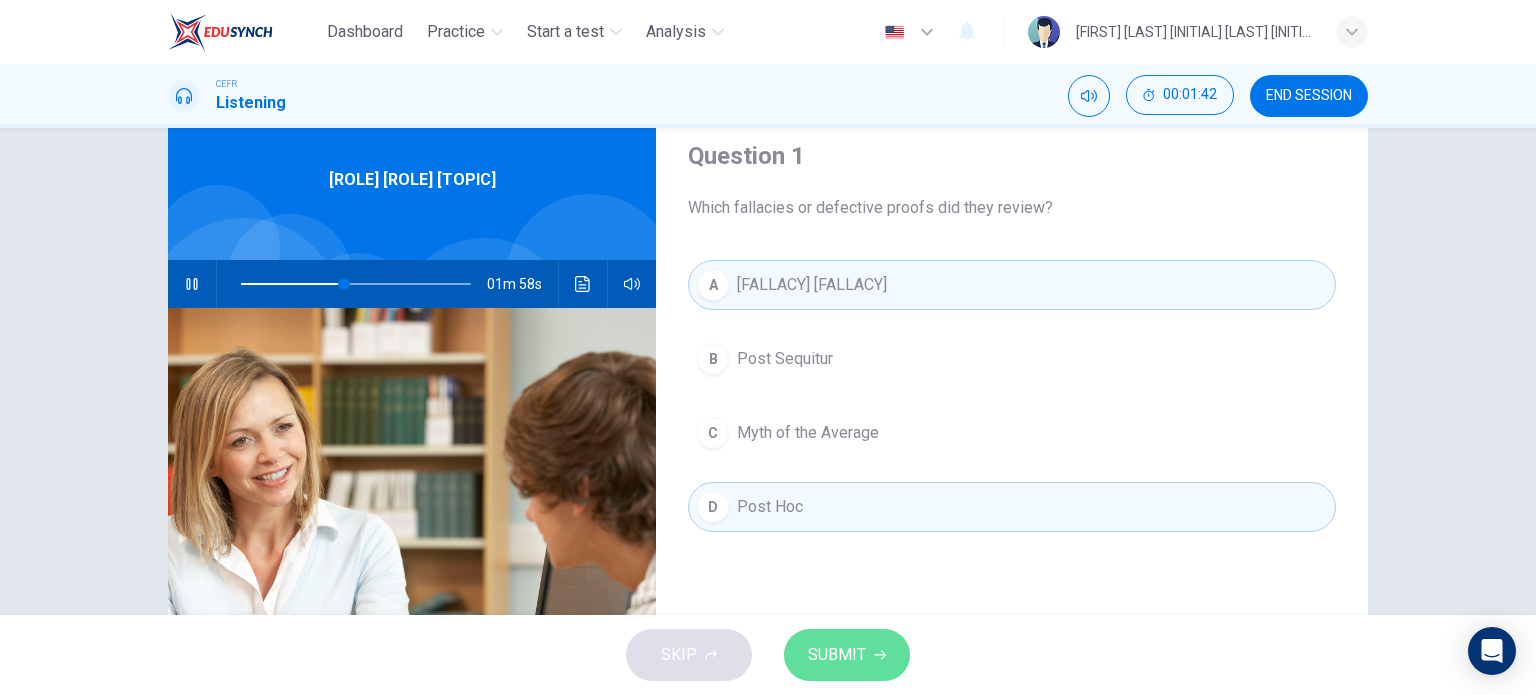 click on "SUBMIT" at bounding box center (847, 655) 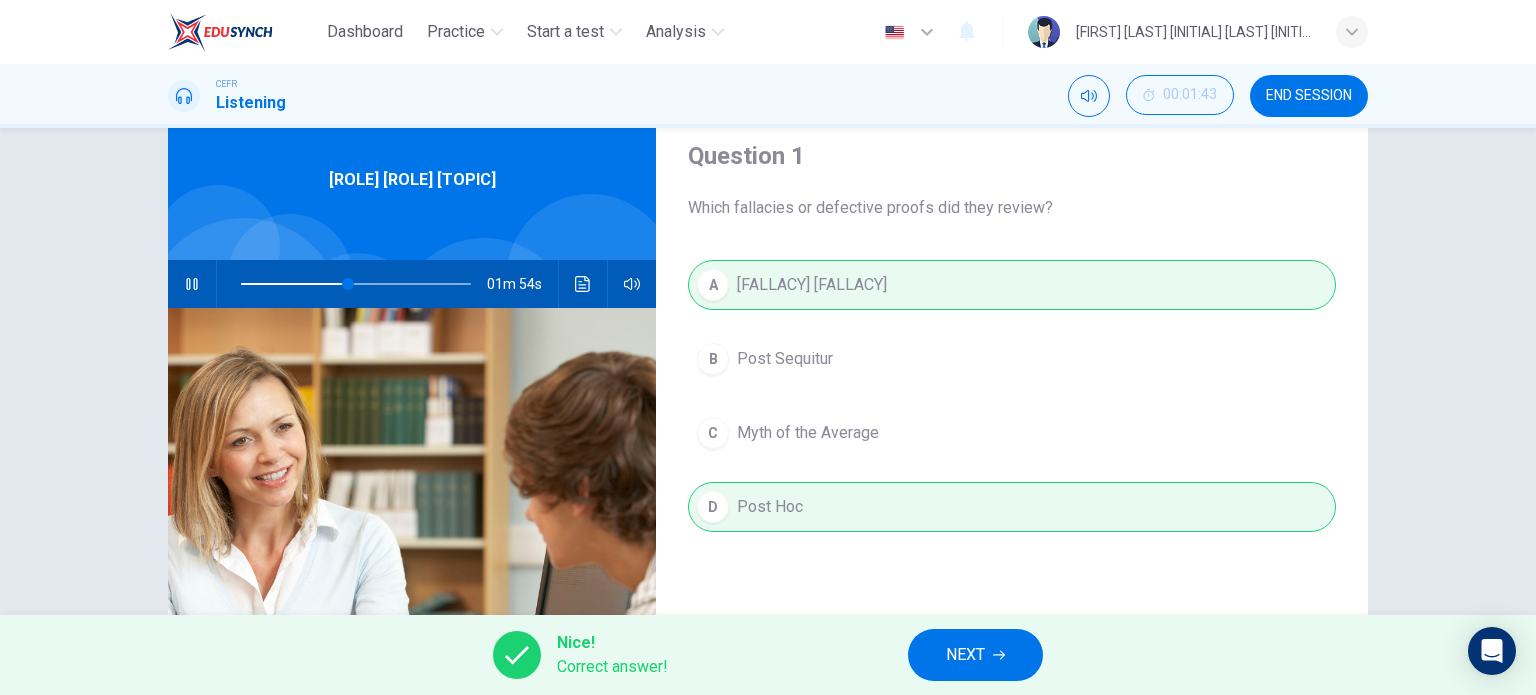 click on "NEXT" at bounding box center [965, 655] 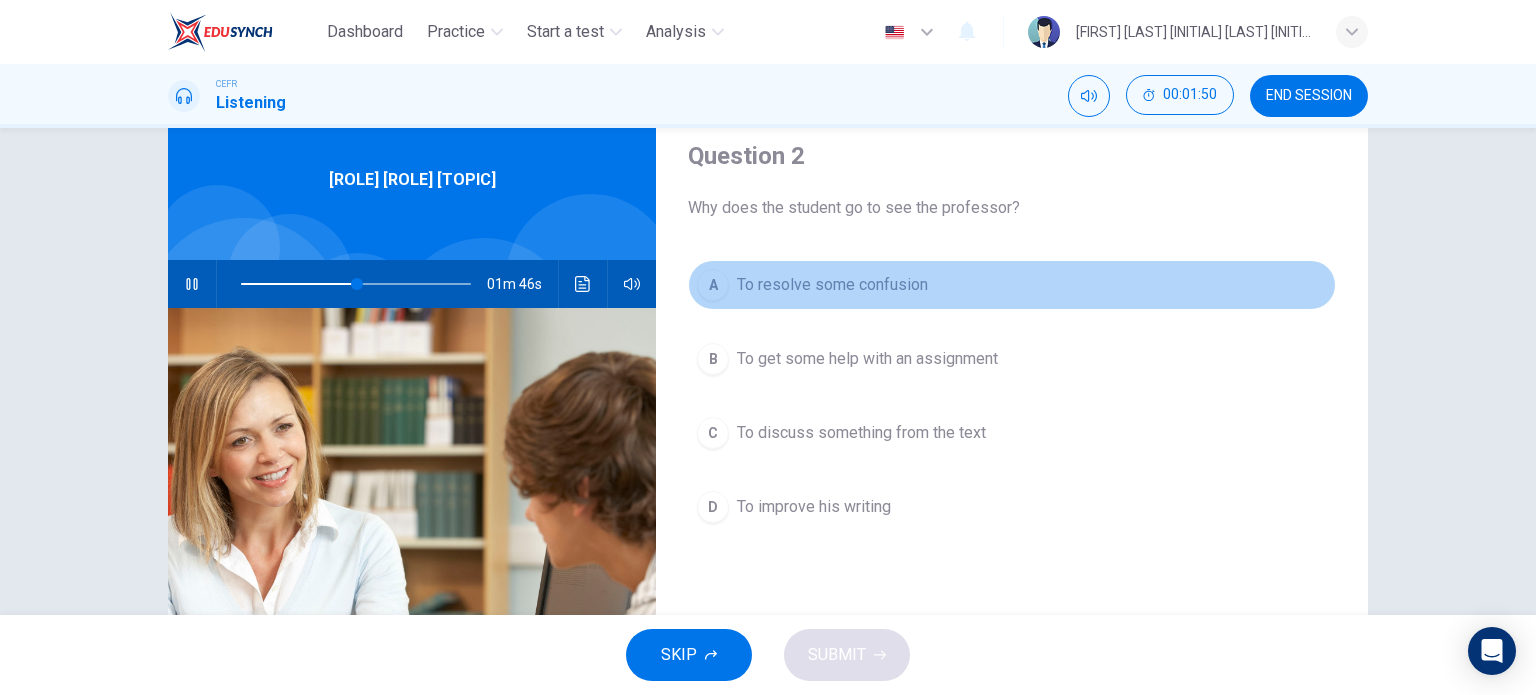 click on "To resolve some confusion" at bounding box center (832, 285) 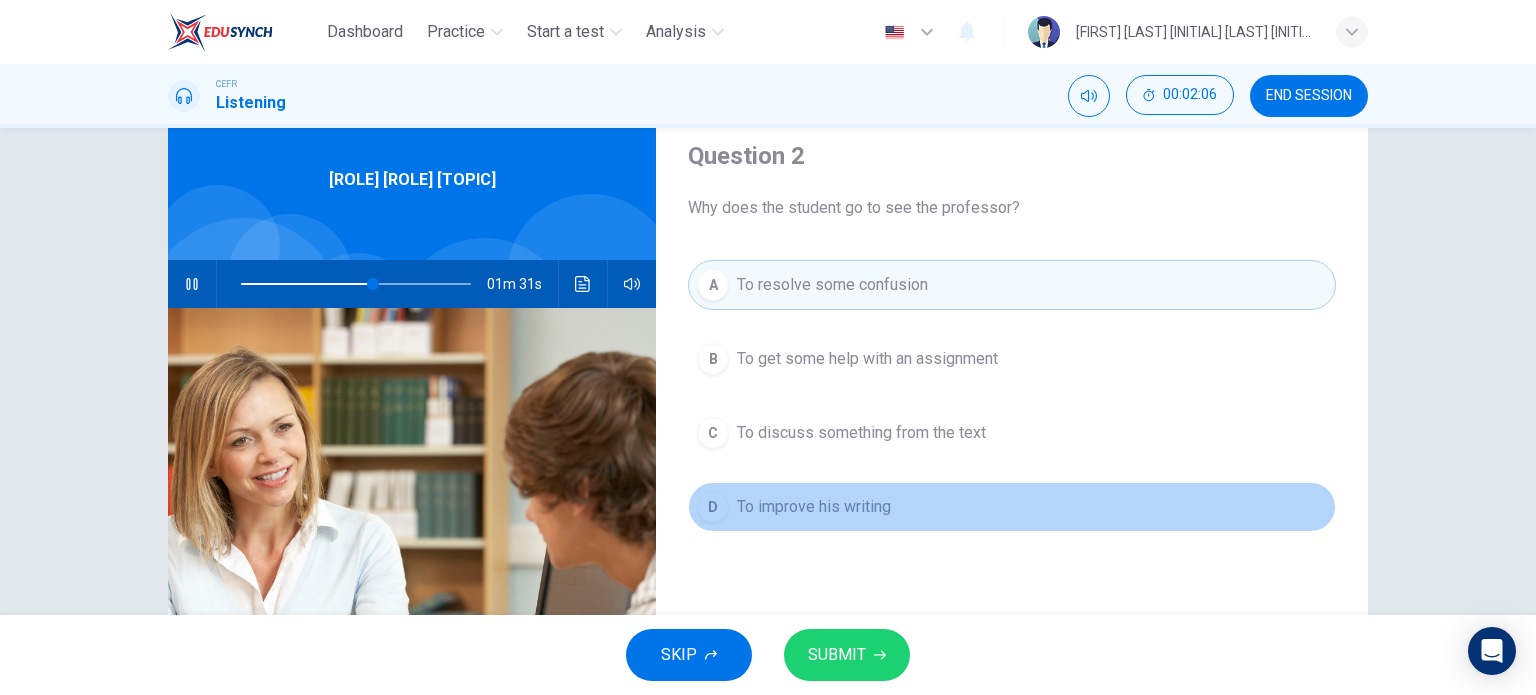 click on "To improve his writing" at bounding box center (867, 359) 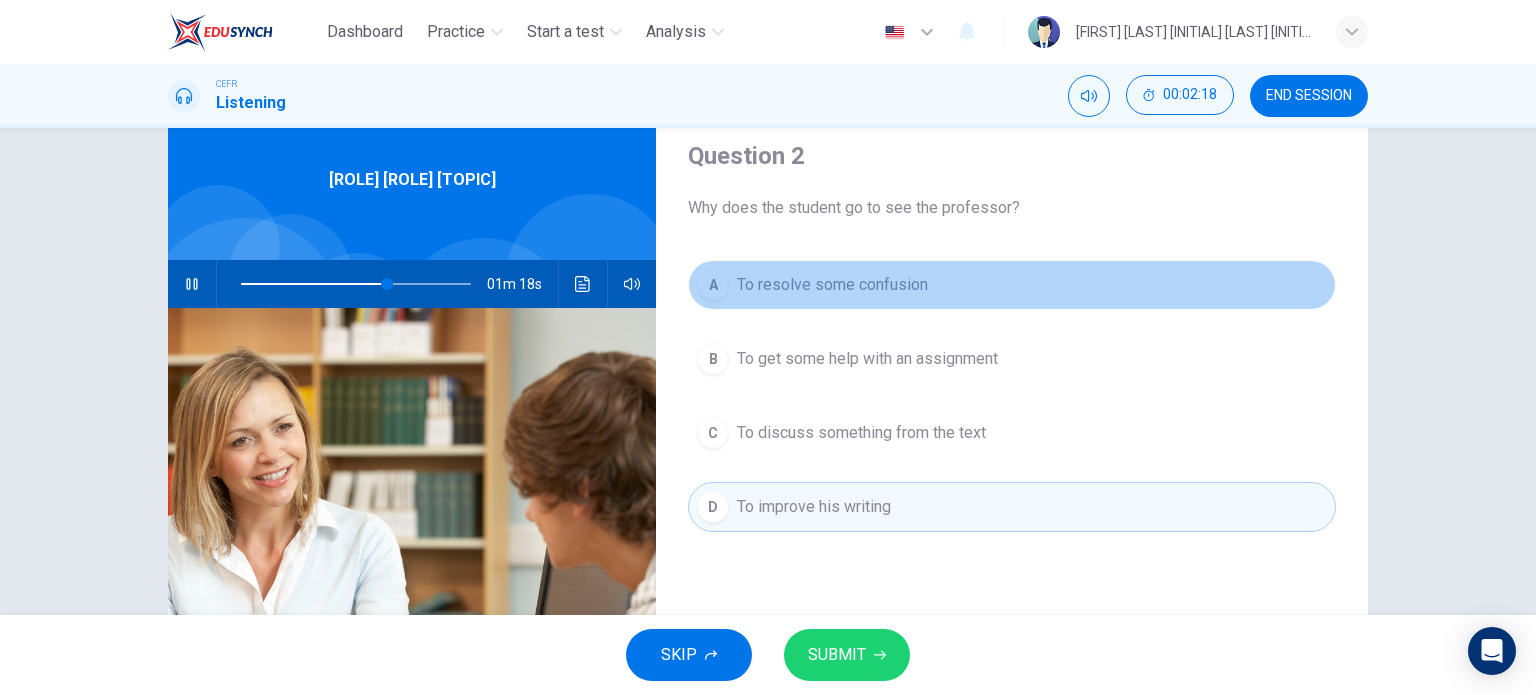 click on "A To resolve some confusion" at bounding box center (1012, 285) 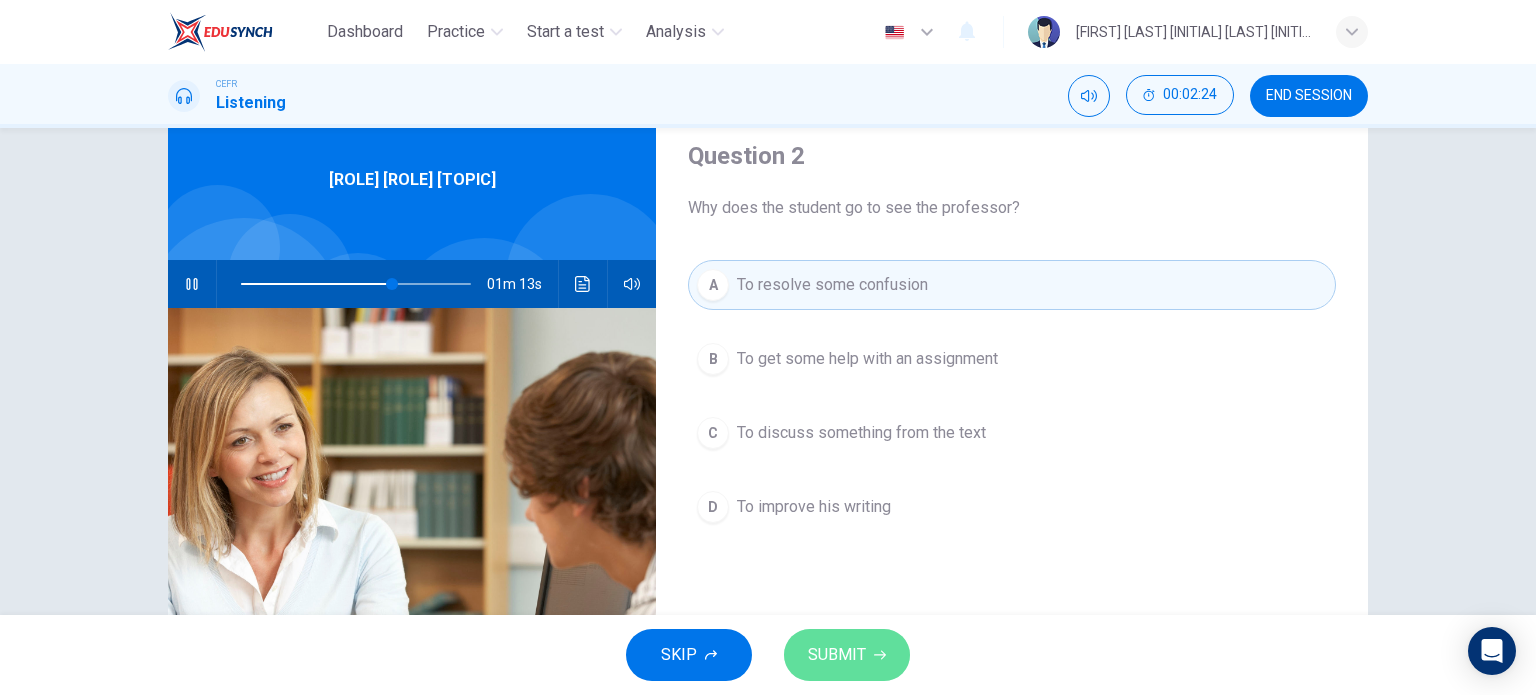 click on "SUBMIT" at bounding box center [847, 655] 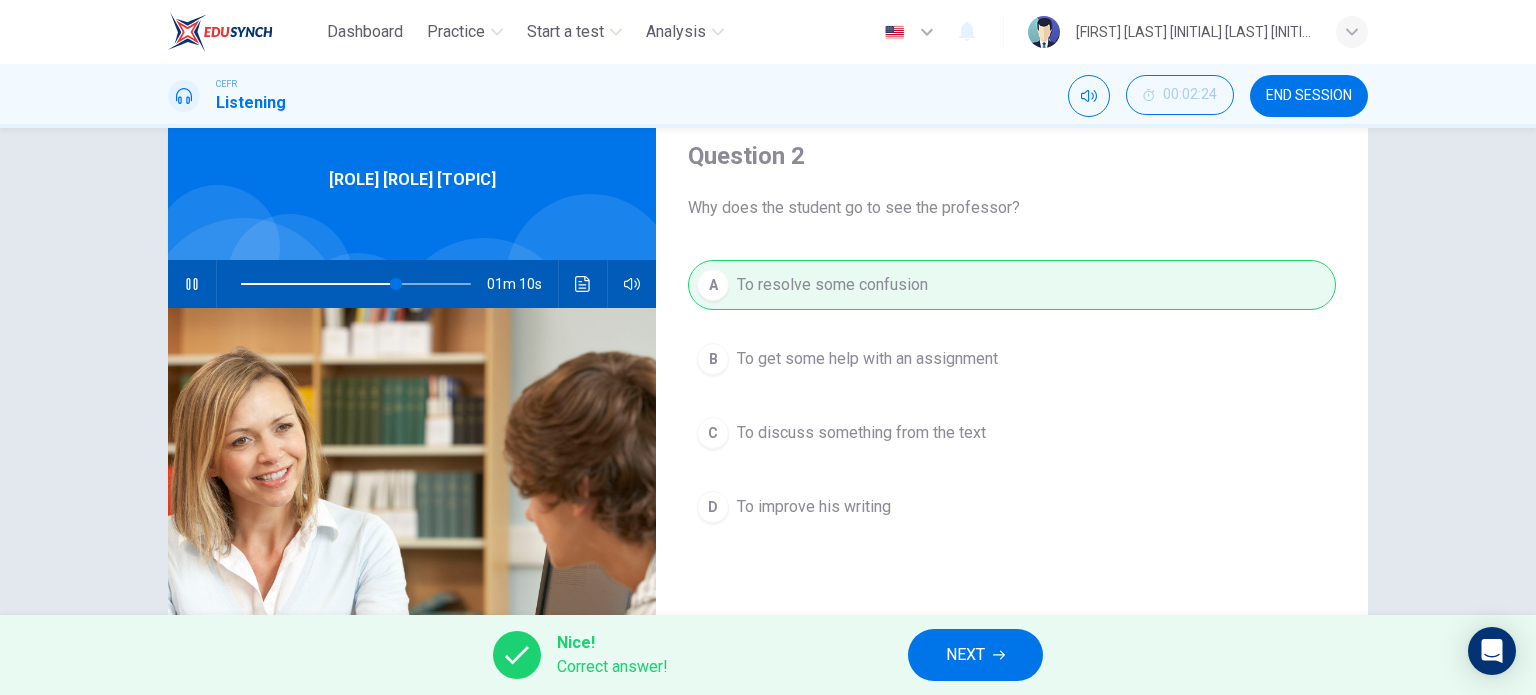 click on "NEXT" at bounding box center [975, 655] 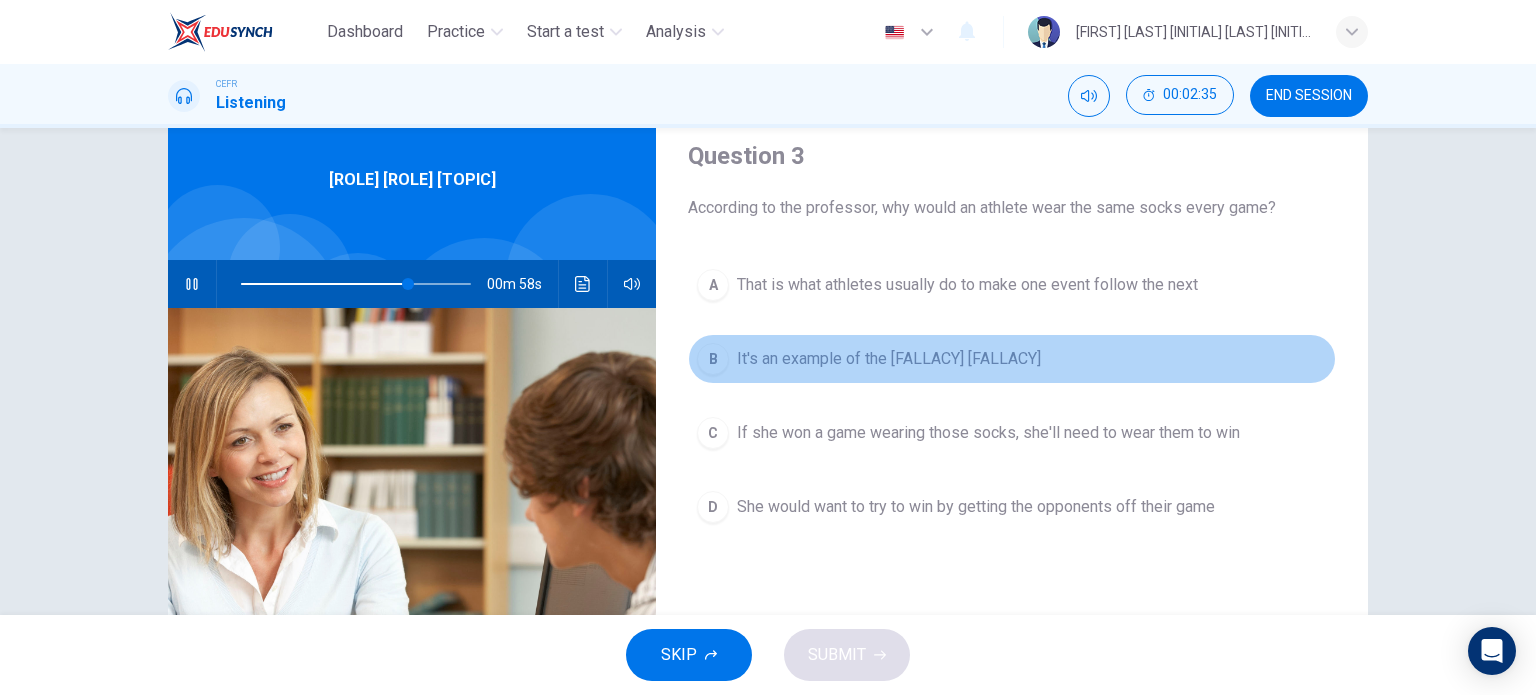 click on "It's an example of the [FALLACY] [FALLACY]" at bounding box center [967, 285] 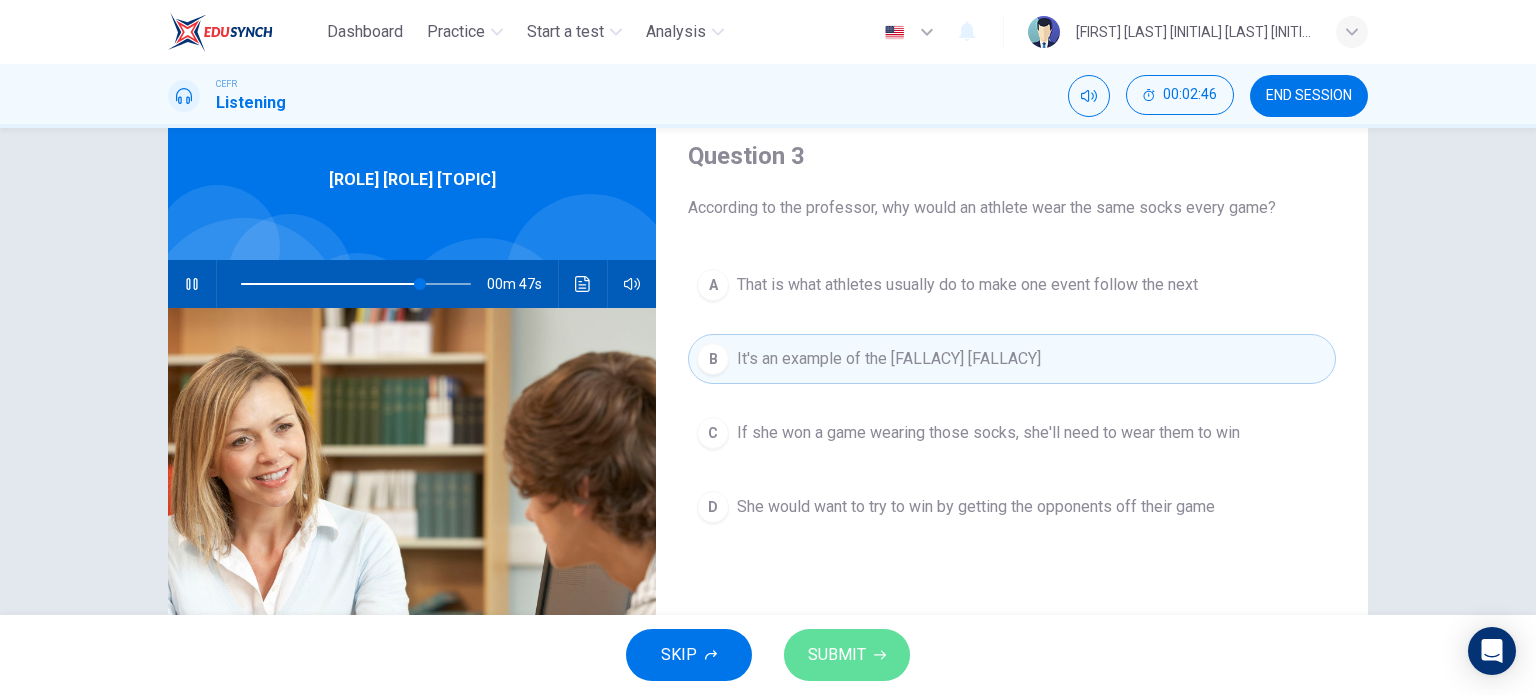 click on "SUBMIT" at bounding box center [847, 655] 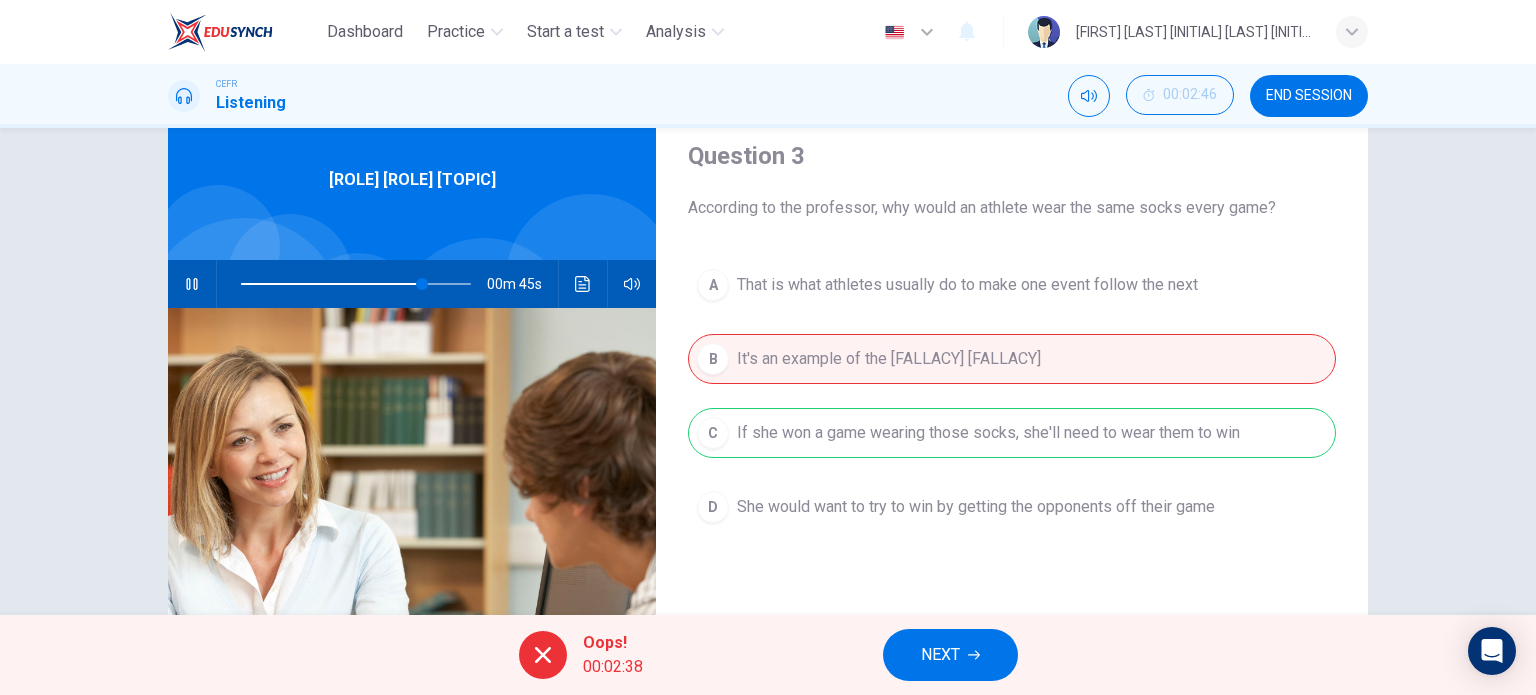 click on "NEXT" at bounding box center [940, 655] 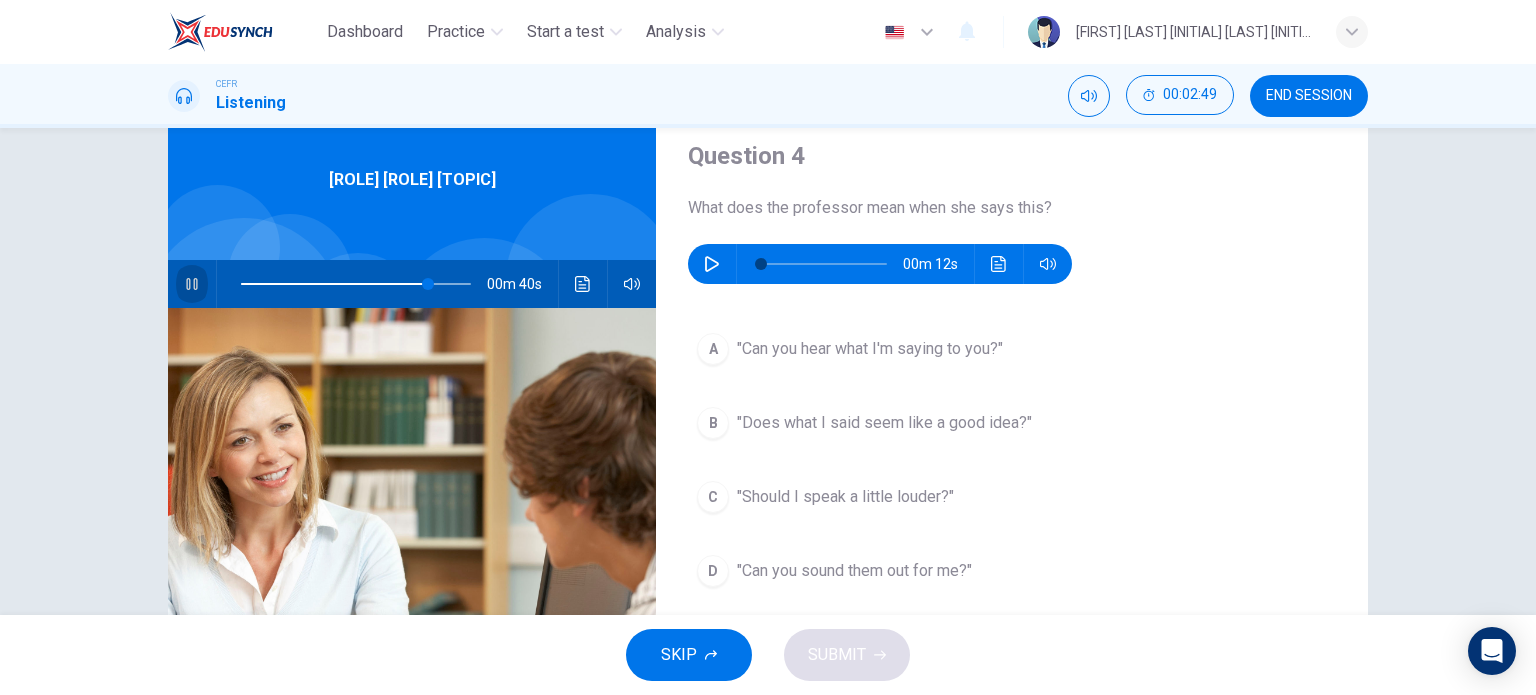 click at bounding box center (192, 284) 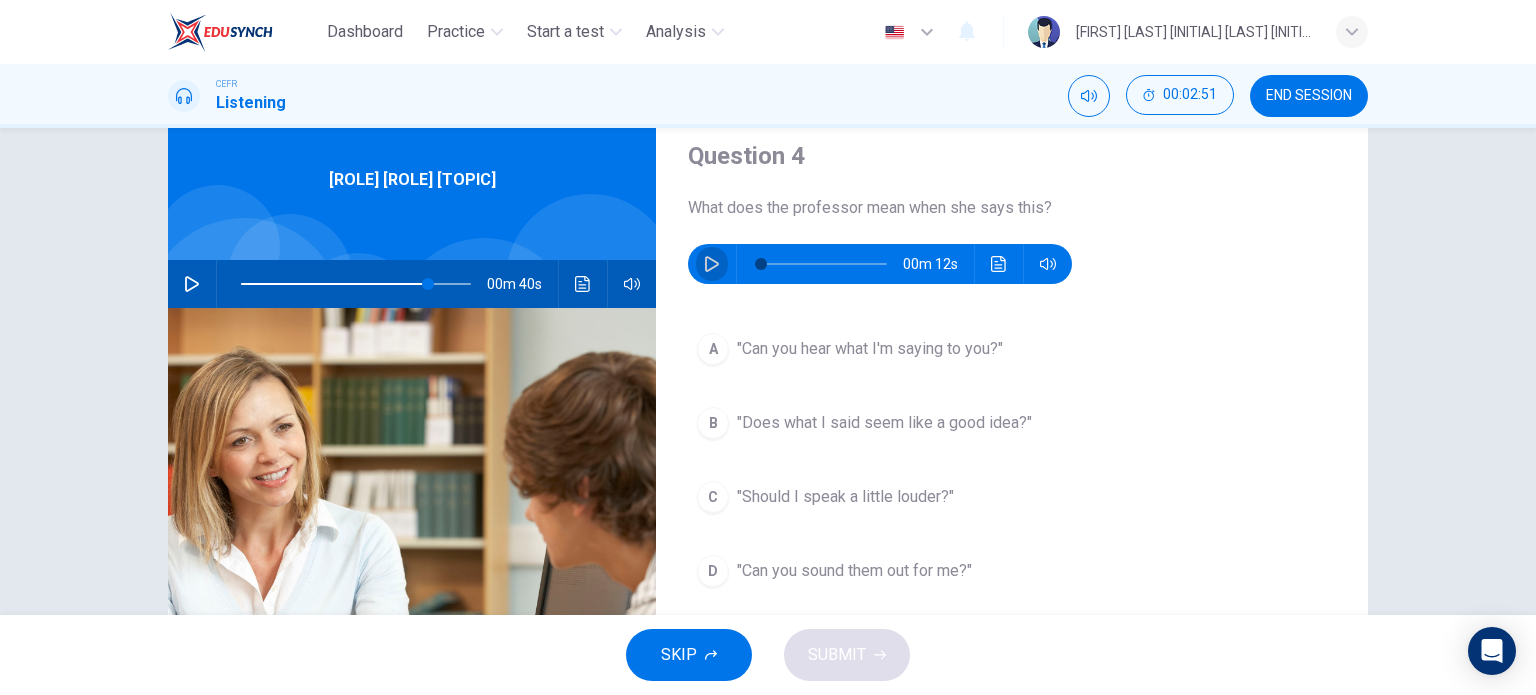 click at bounding box center (712, 264) 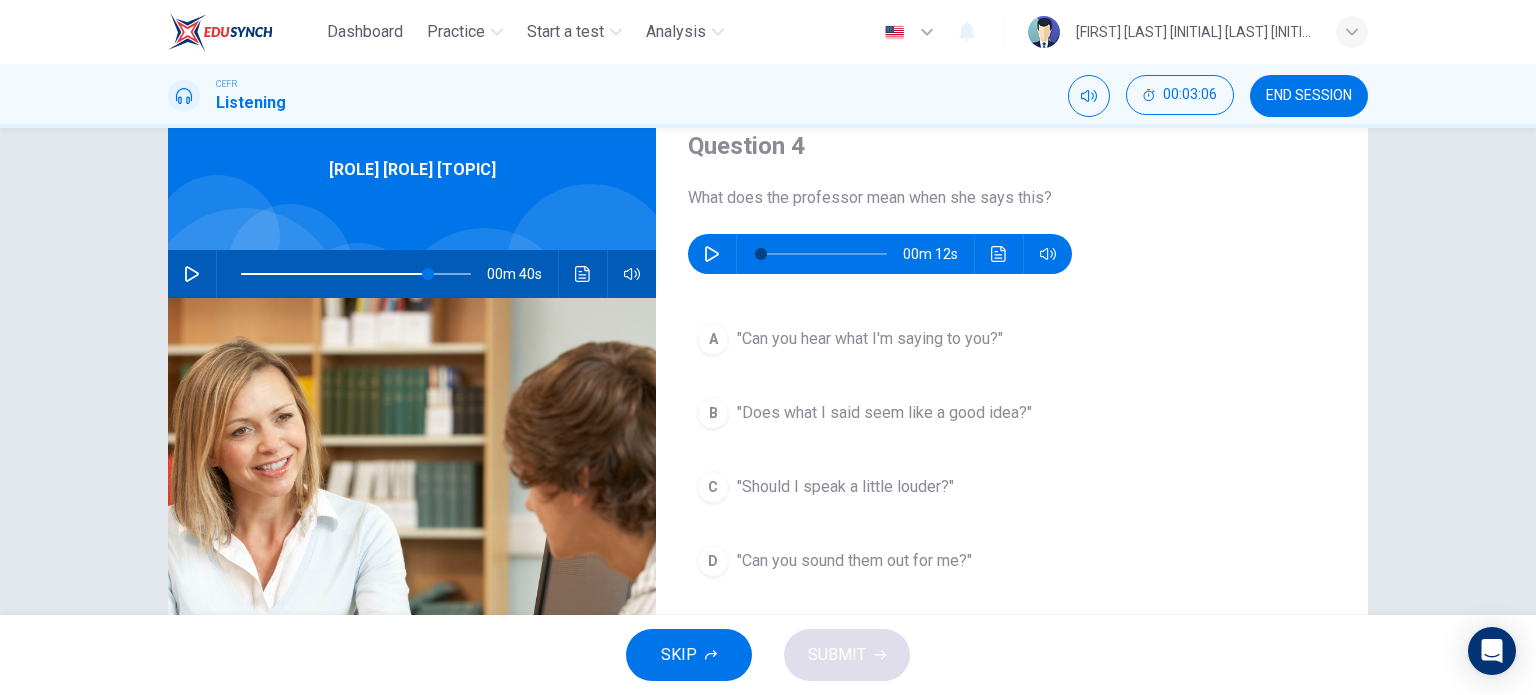 scroll, scrollTop: 34, scrollLeft: 0, axis: vertical 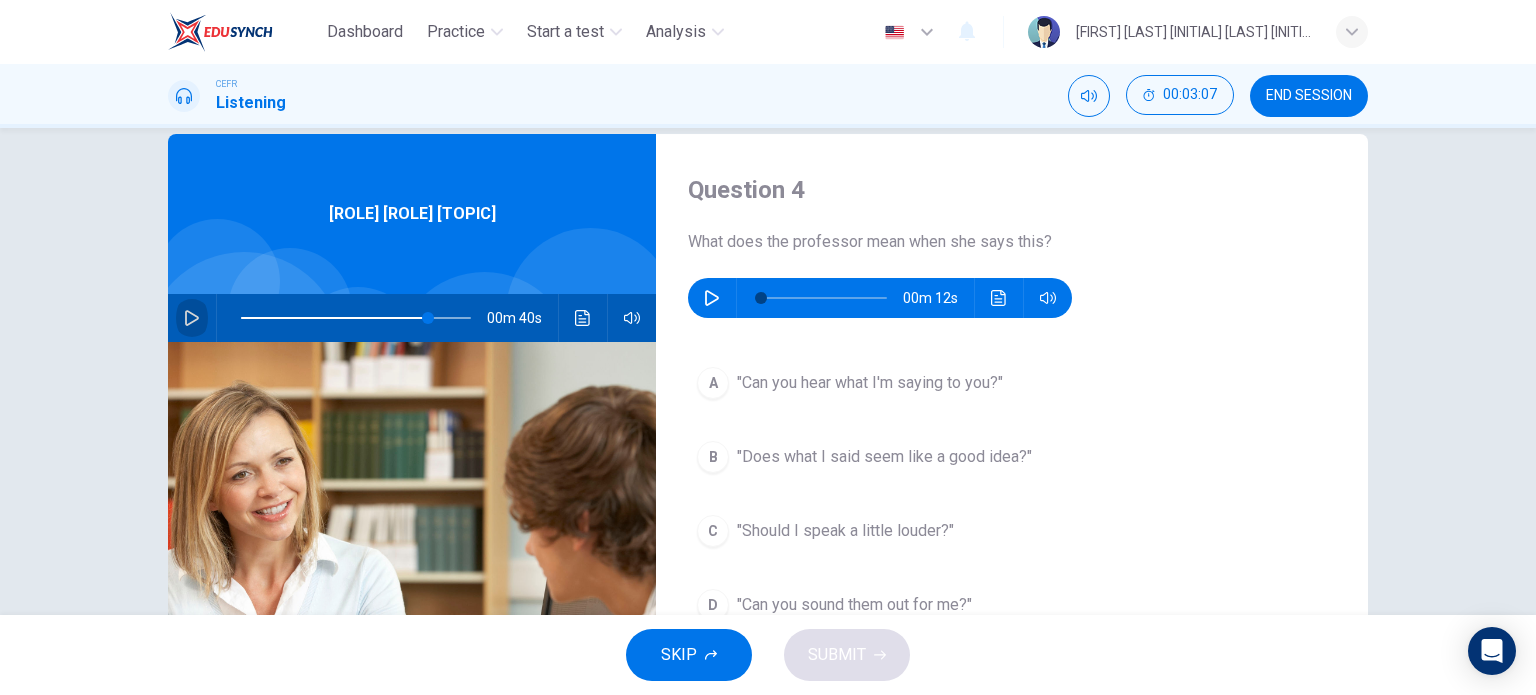 click at bounding box center [192, 318] 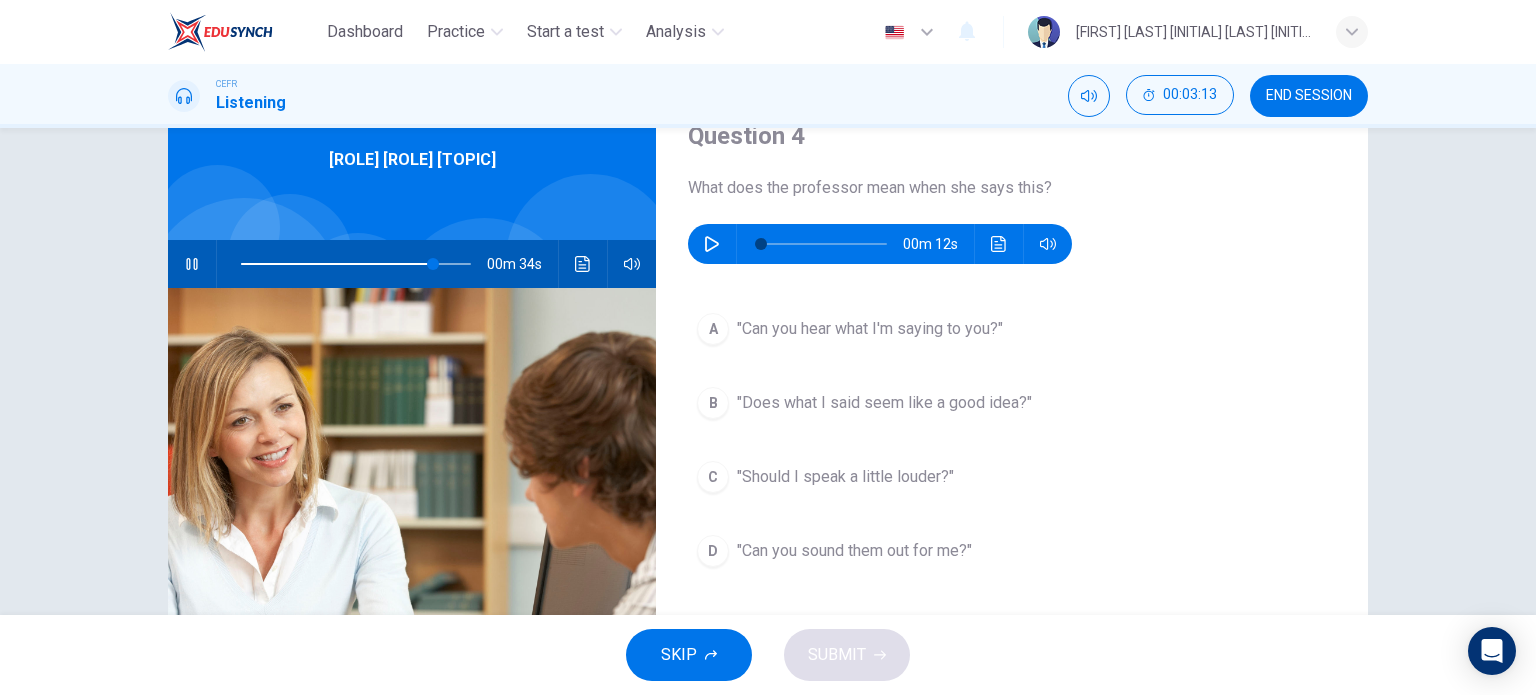 scroll, scrollTop: 90, scrollLeft: 0, axis: vertical 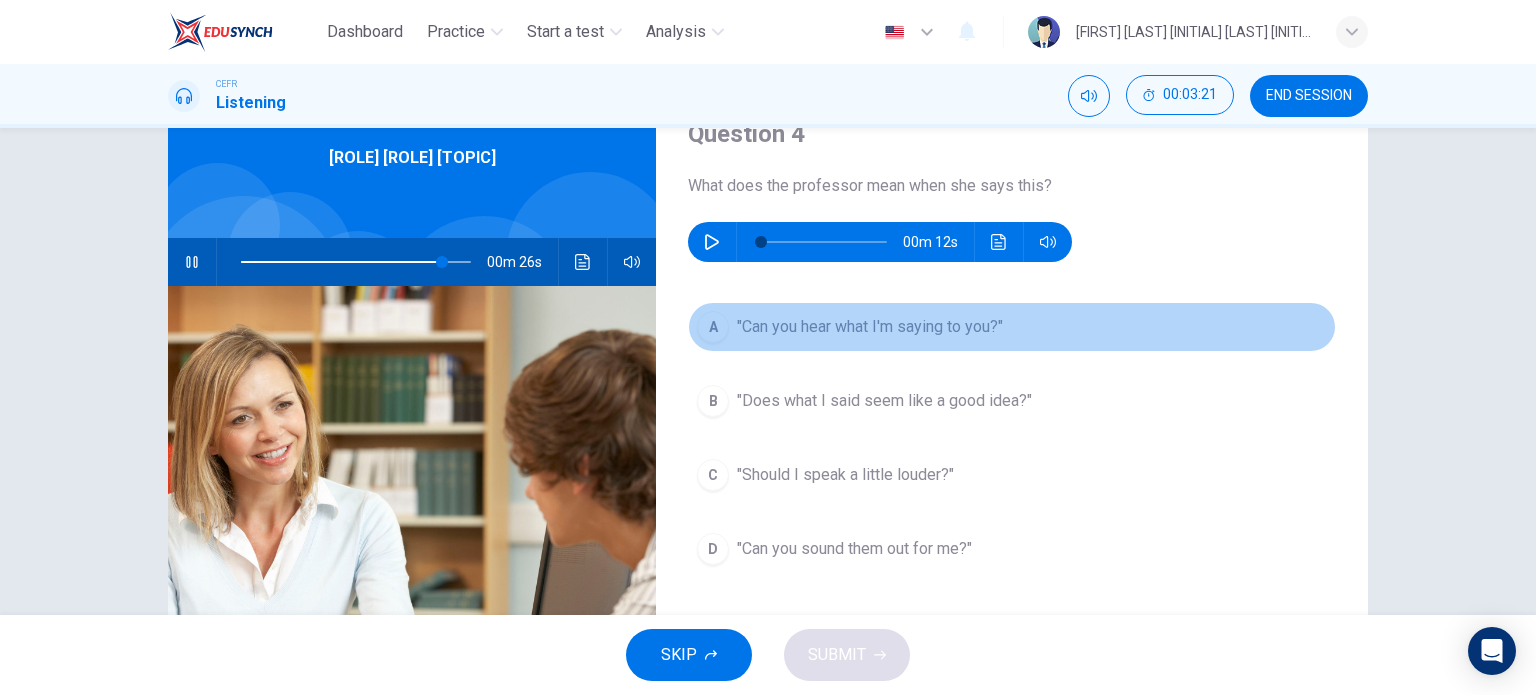 click on ""Can you hear what I'm saying to you?"" at bounding box center [870, 327] 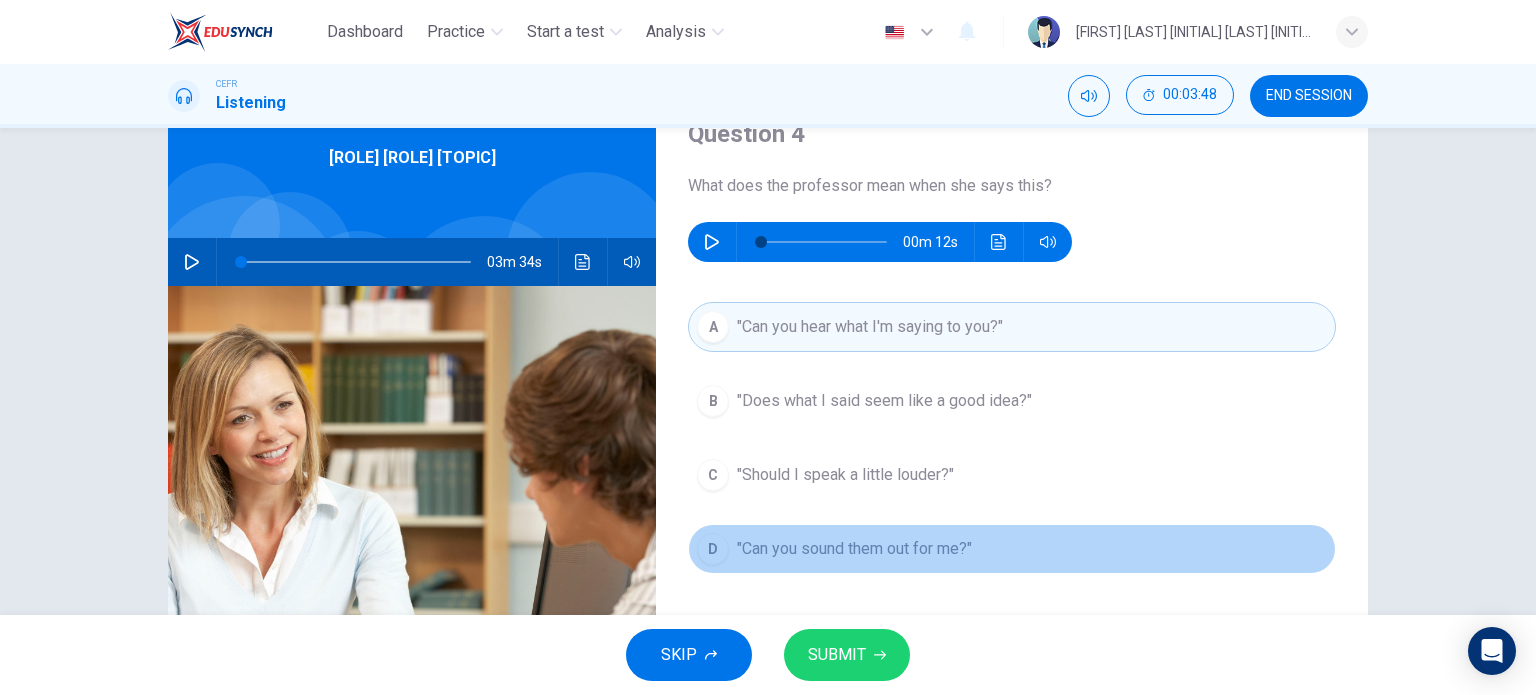 click on ""Can you sound them out for me?"" at bounding box center (884, 401) 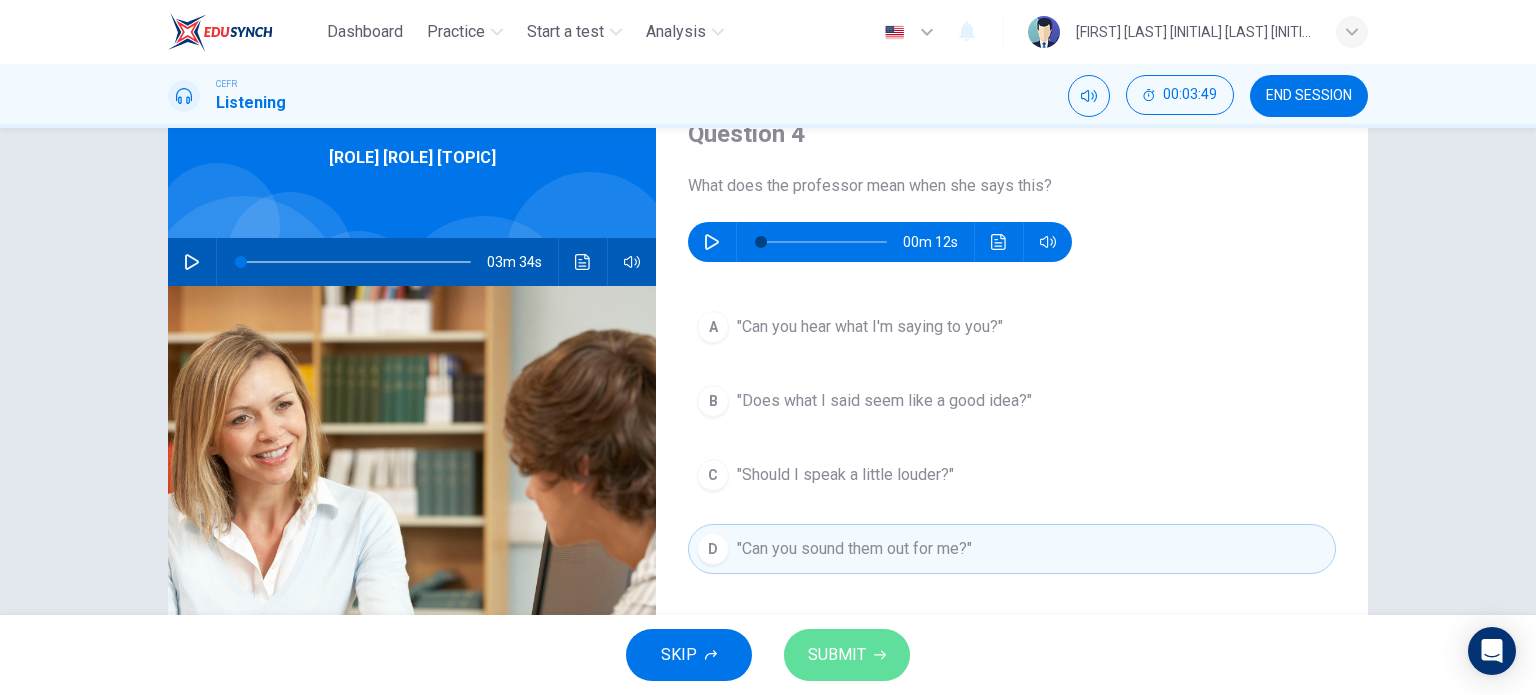 click on "SUBMIT" at bounding box center (837, 655) 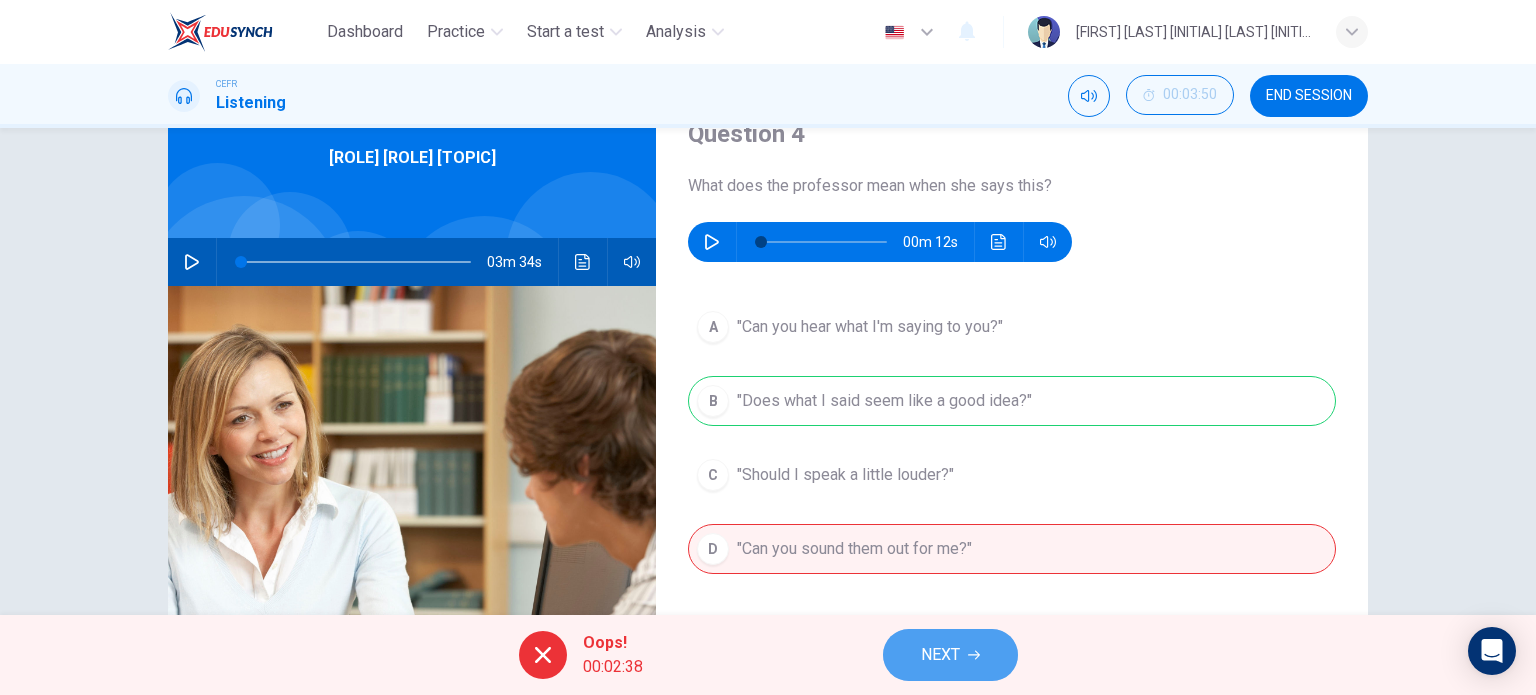 click on "NEXT" at bounding box center (940, 655) 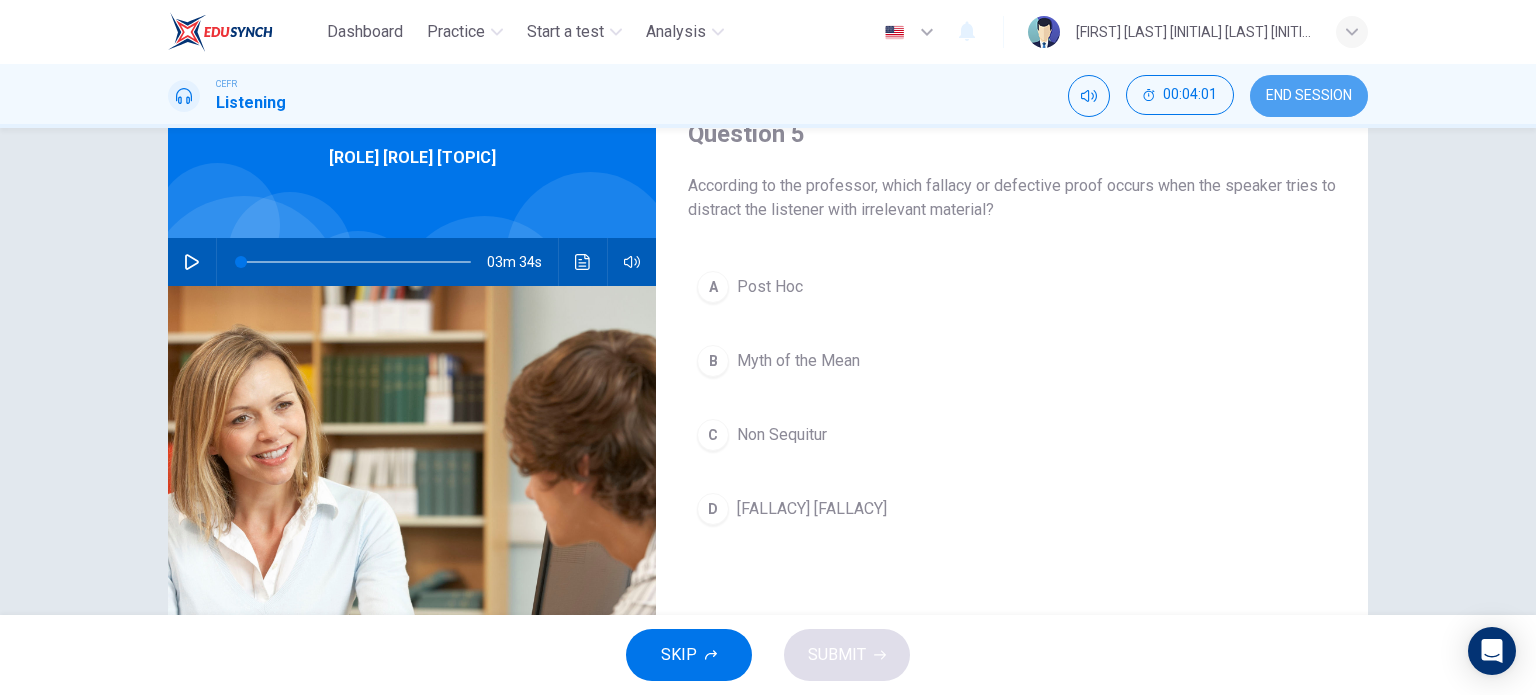 click on "END SESSION" at bounding box center (1309, 96) 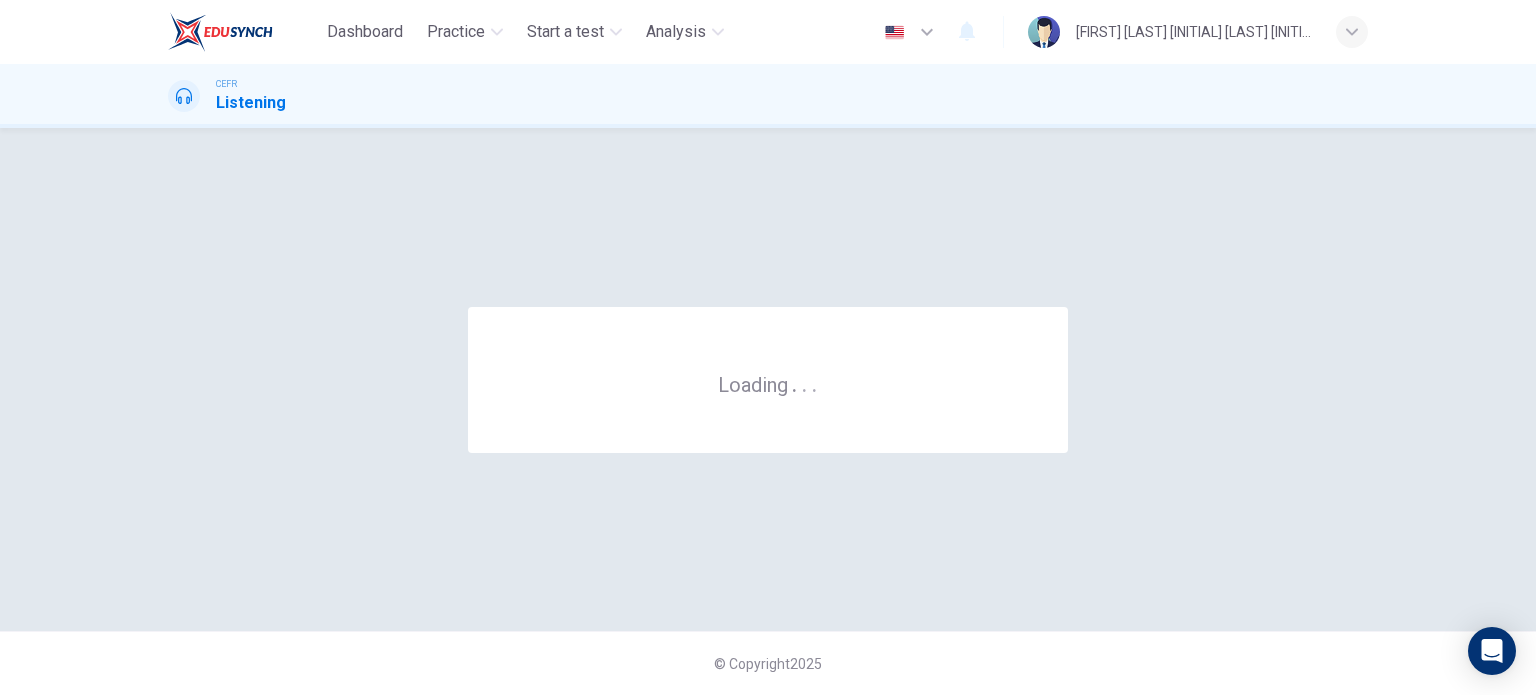 scroll, scrollTop: 0, scrollLeft: 0, axis: both 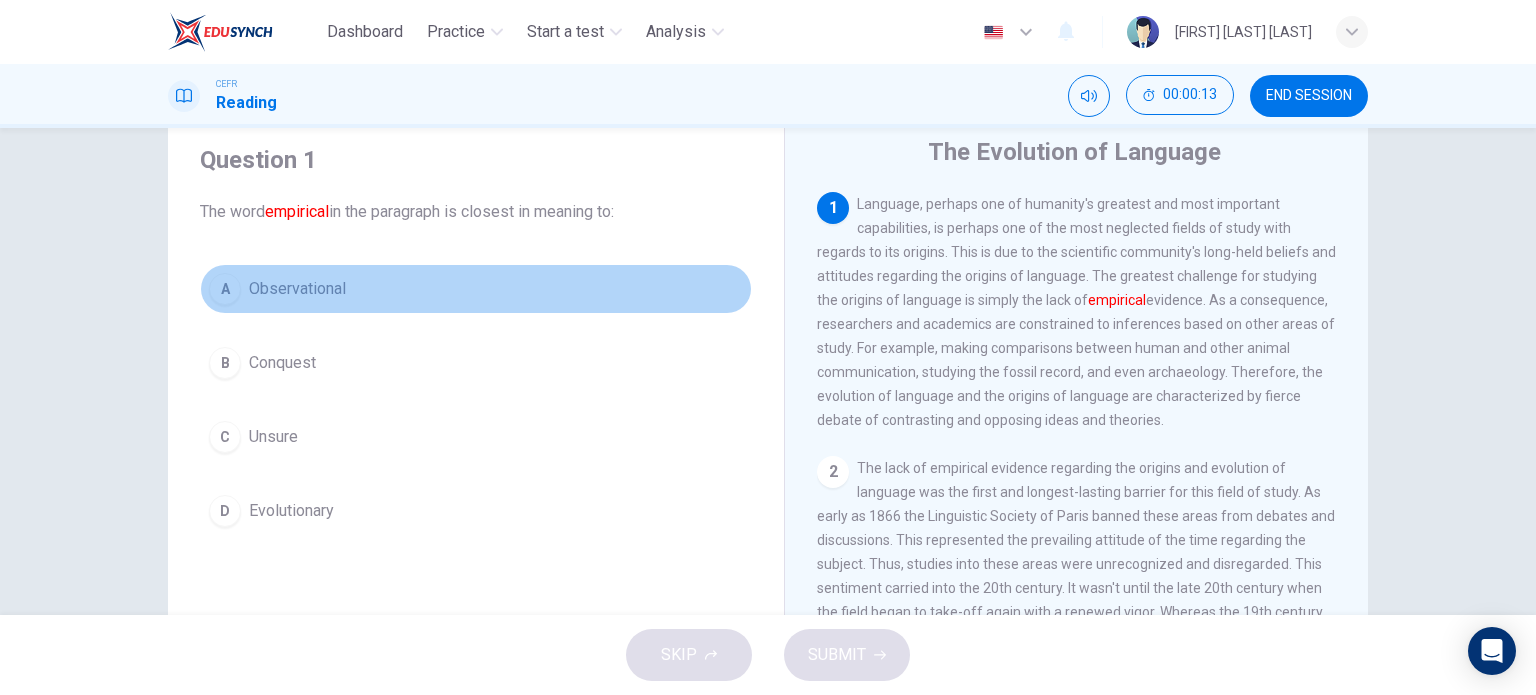 click on "Observational" at bounding box center (297, 289) 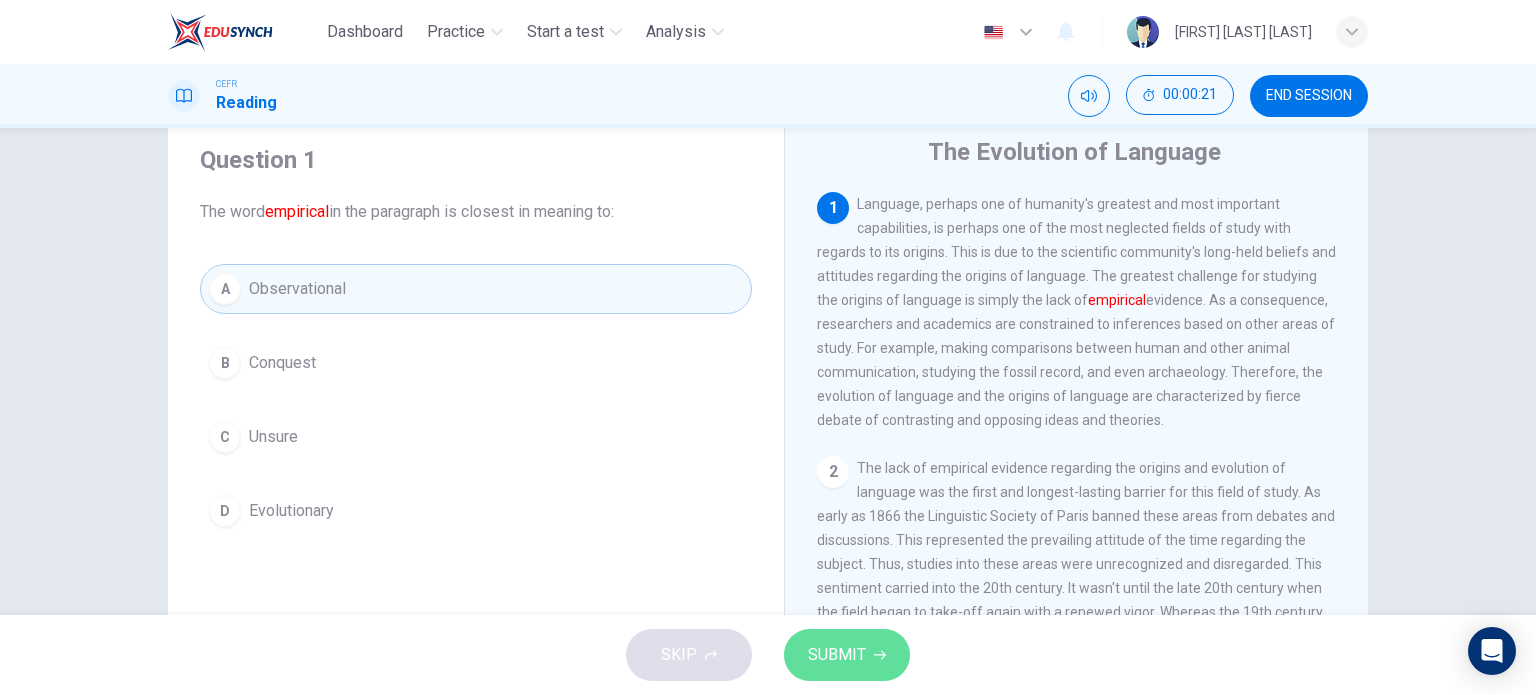 click on "SUBMIT" at bounding box center (837, 655) 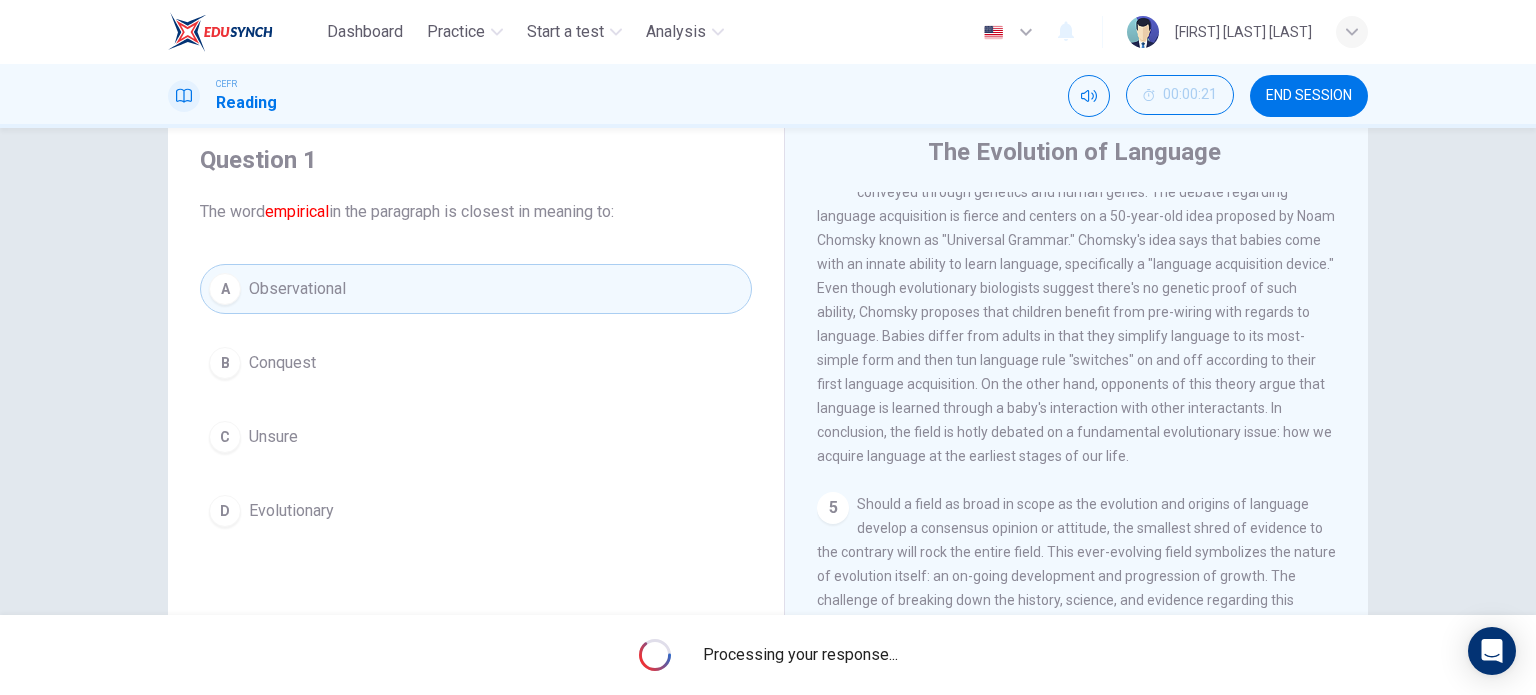 scroll, scrollTop: 951, scrollLeft: 0, axis: vertical 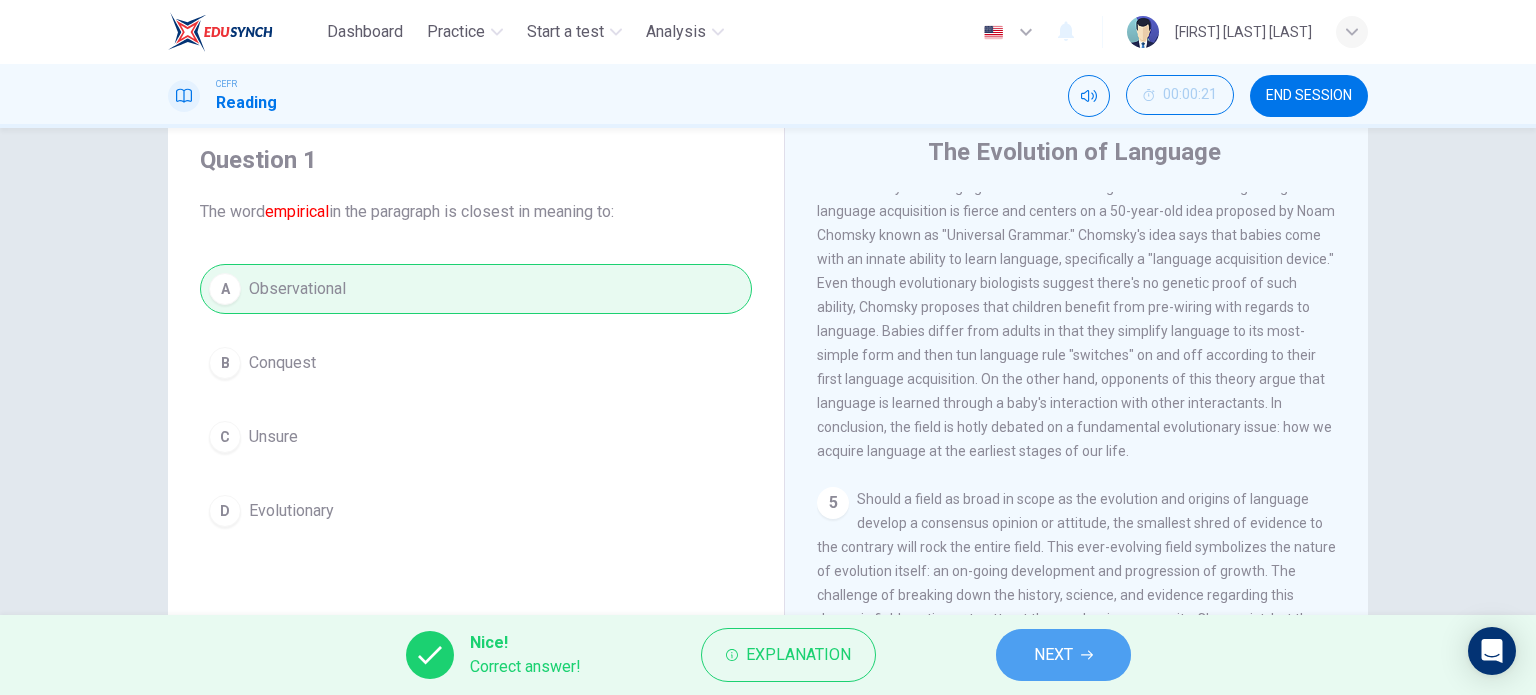 click on "NEXT" at bounding box center [1063, 655] 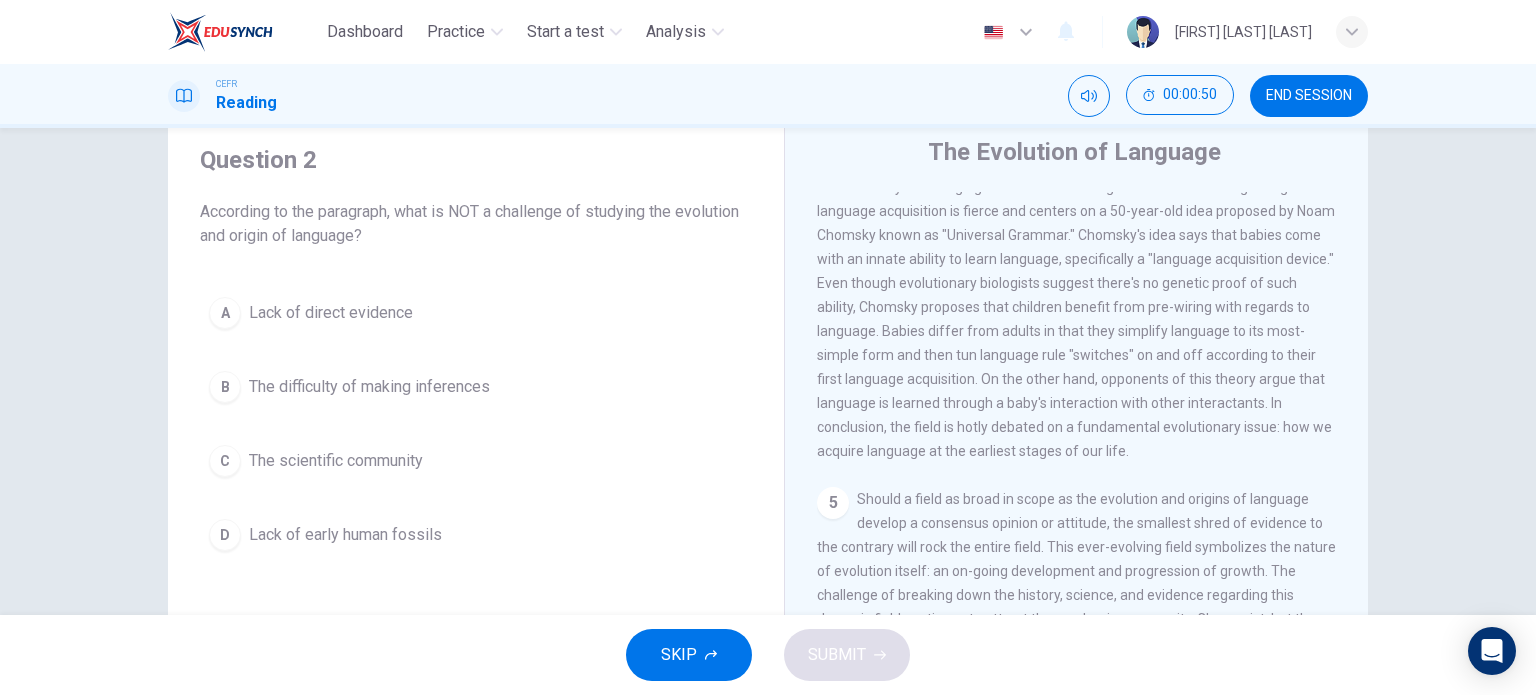 scroll, scrollTop: 951, scrollLeft: 0, axis: vertical 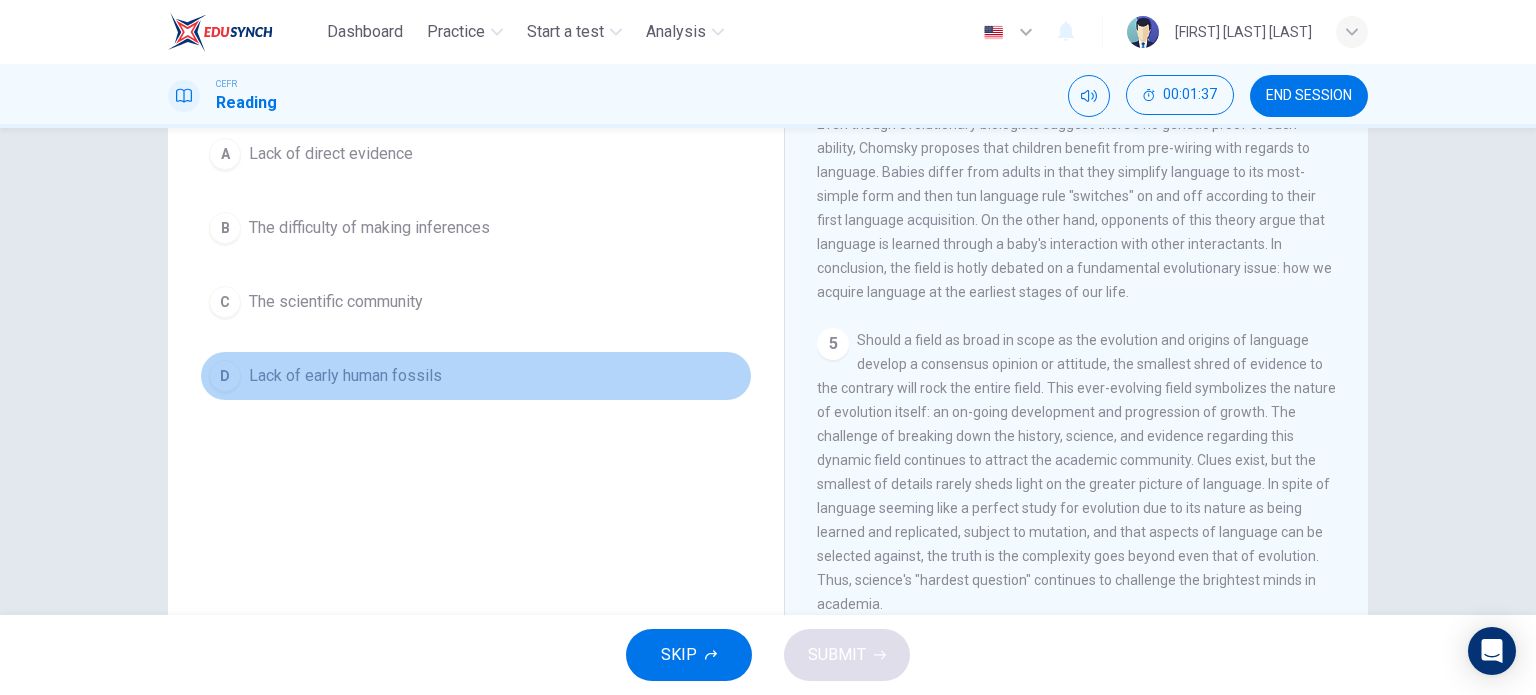 click on "Lack of early human fossils" at bounding box center (331, 154) 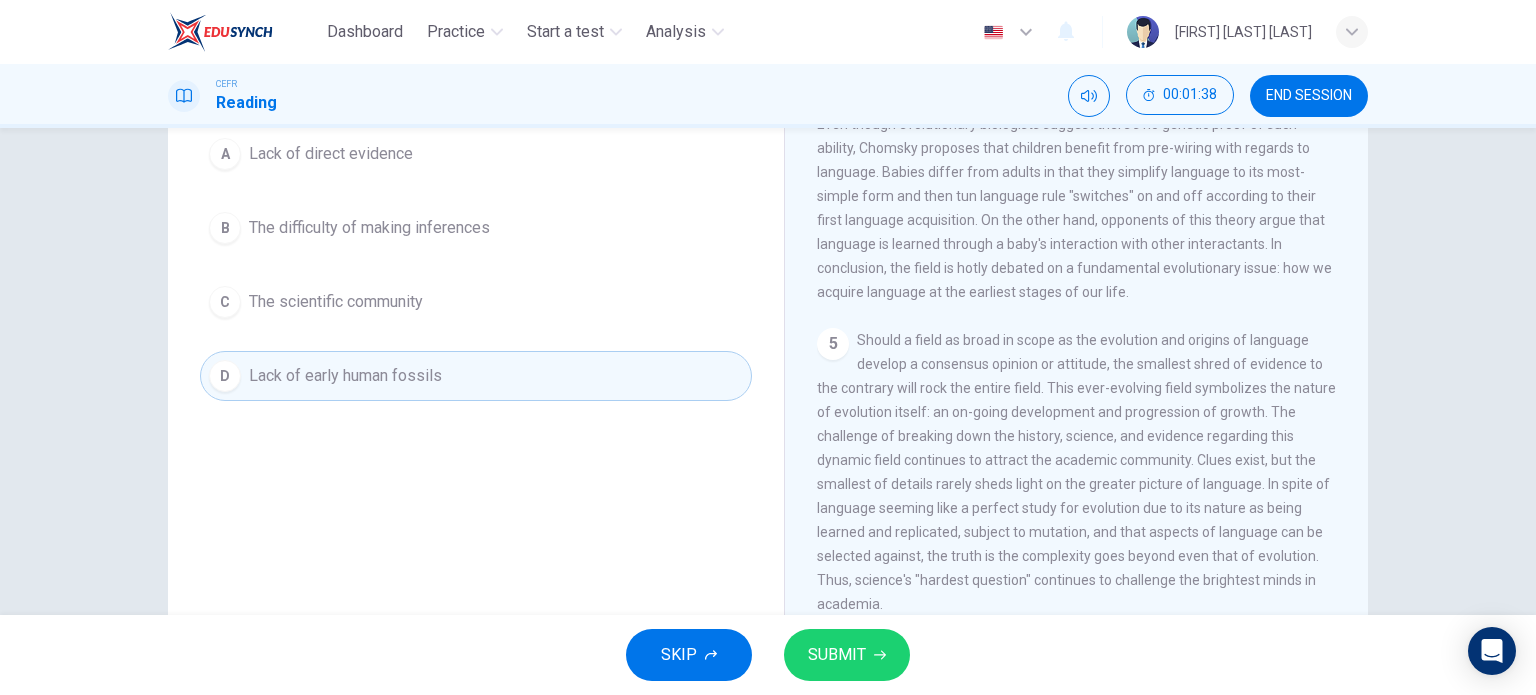 scroll, scrollTop: 140, scrollLeft: 0, axis: vertical 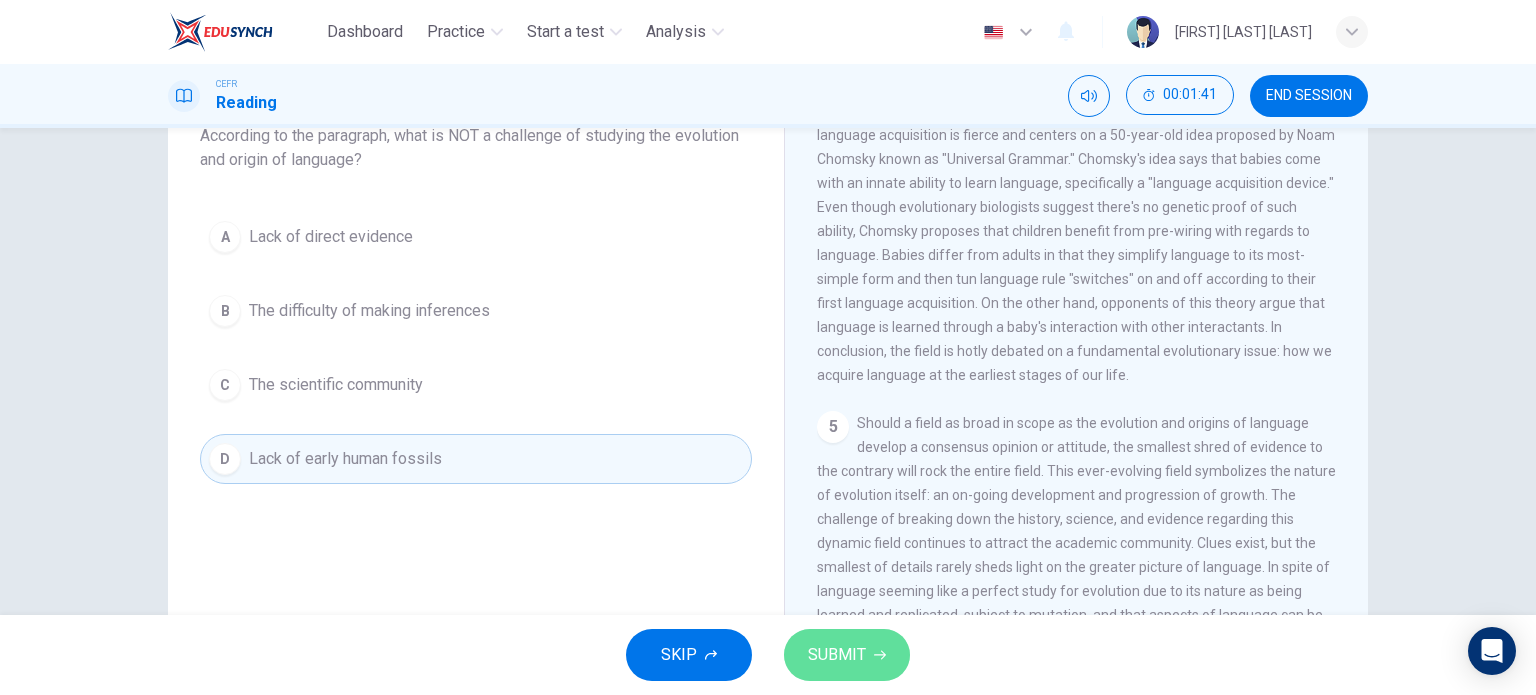 click at bounding box center [880, 655] 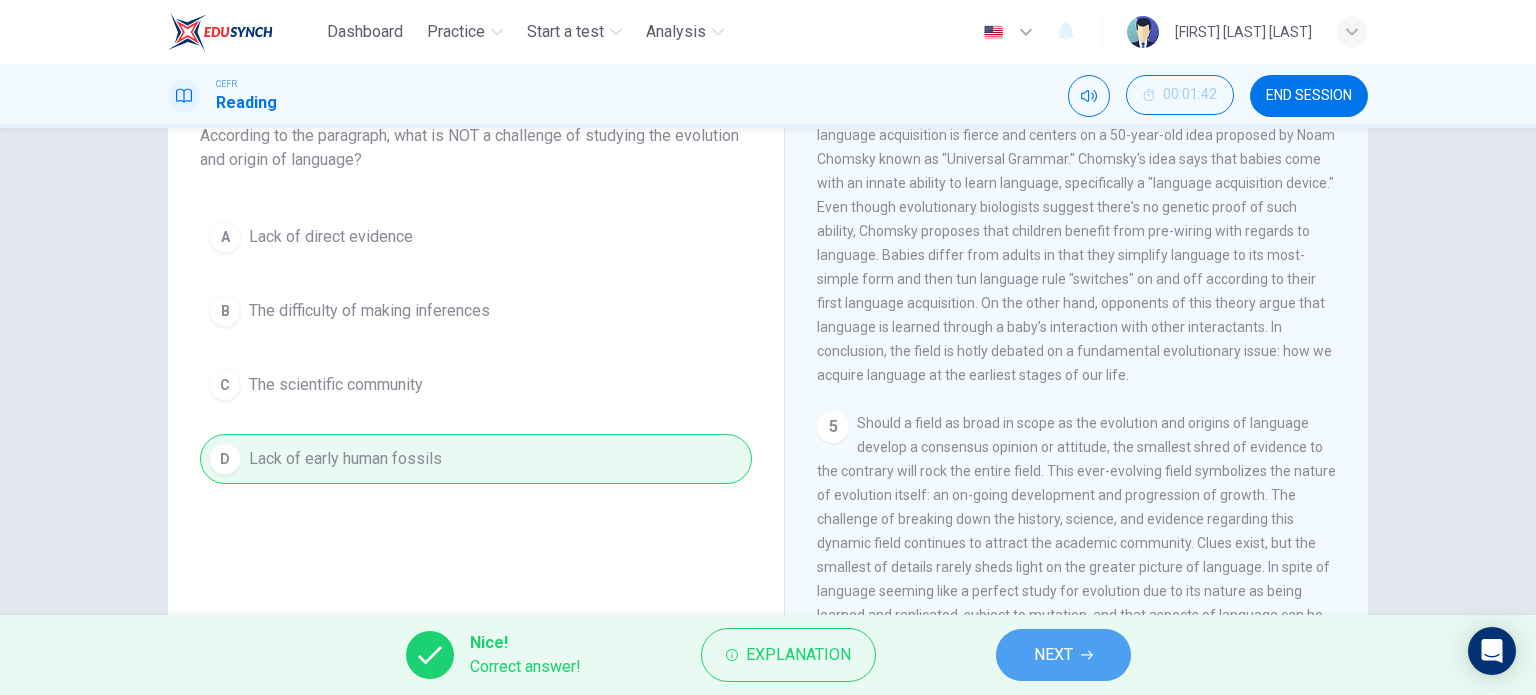 click on "NEXT" at bounding box center (1063, 655) 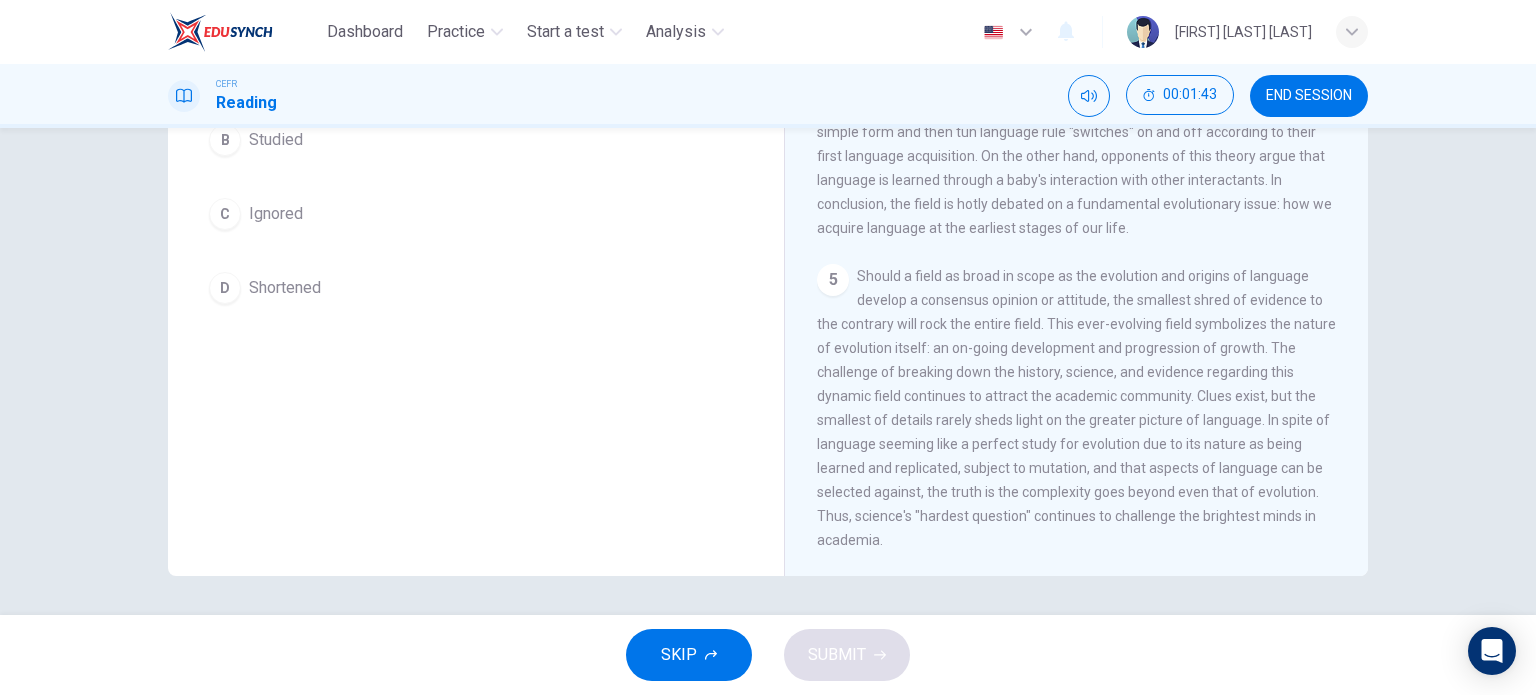 scroll, scrollTop: 0, scrollLeft: 0, axis: both 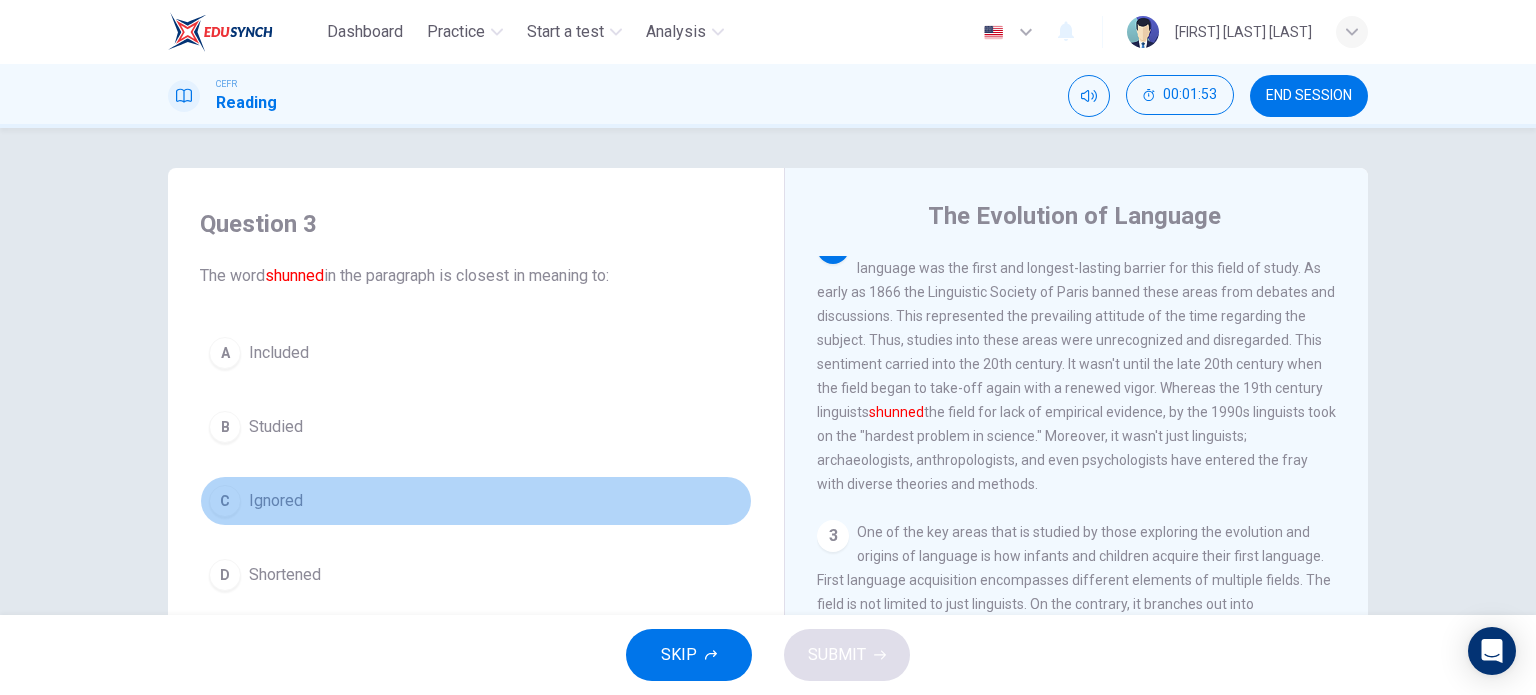 click on "Ignored" at bounding box center (279, 353) 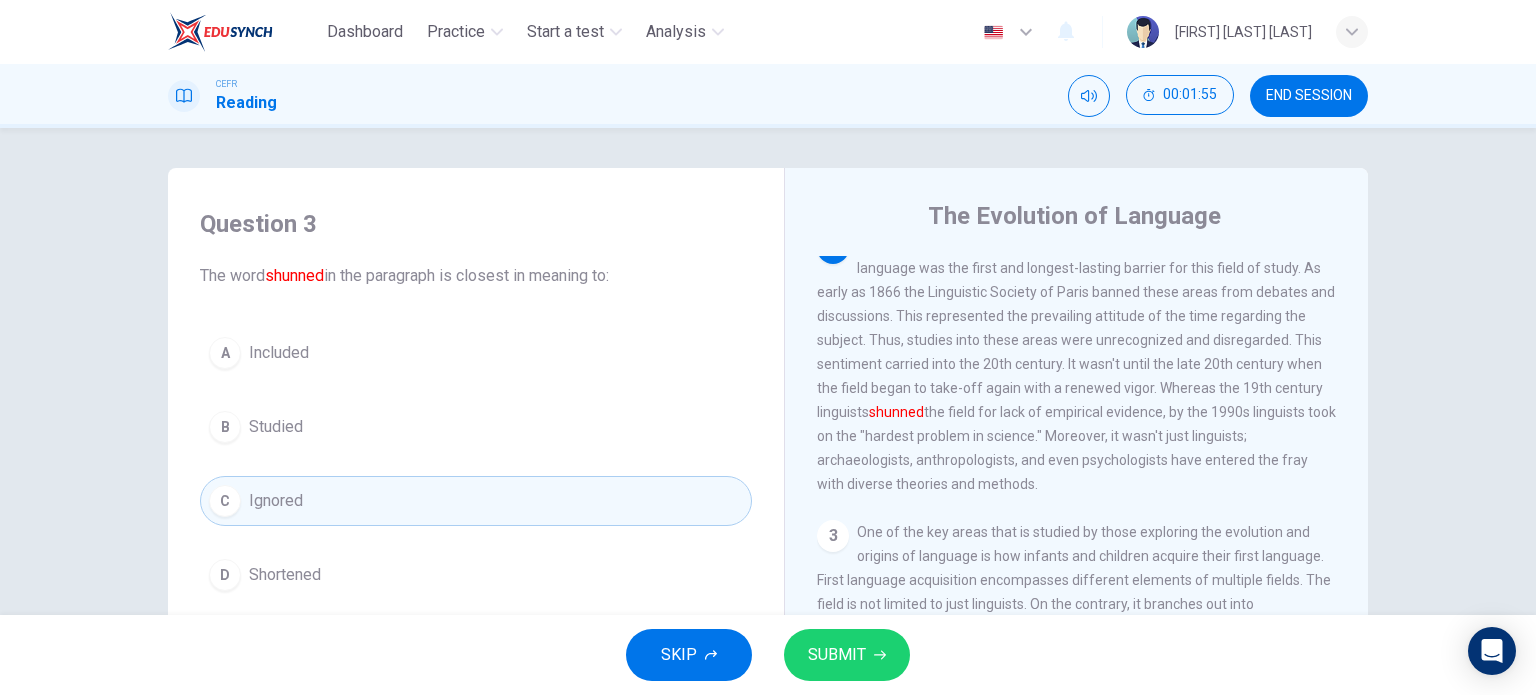 click on "SUBMIT" at bounding box center (837, 655) 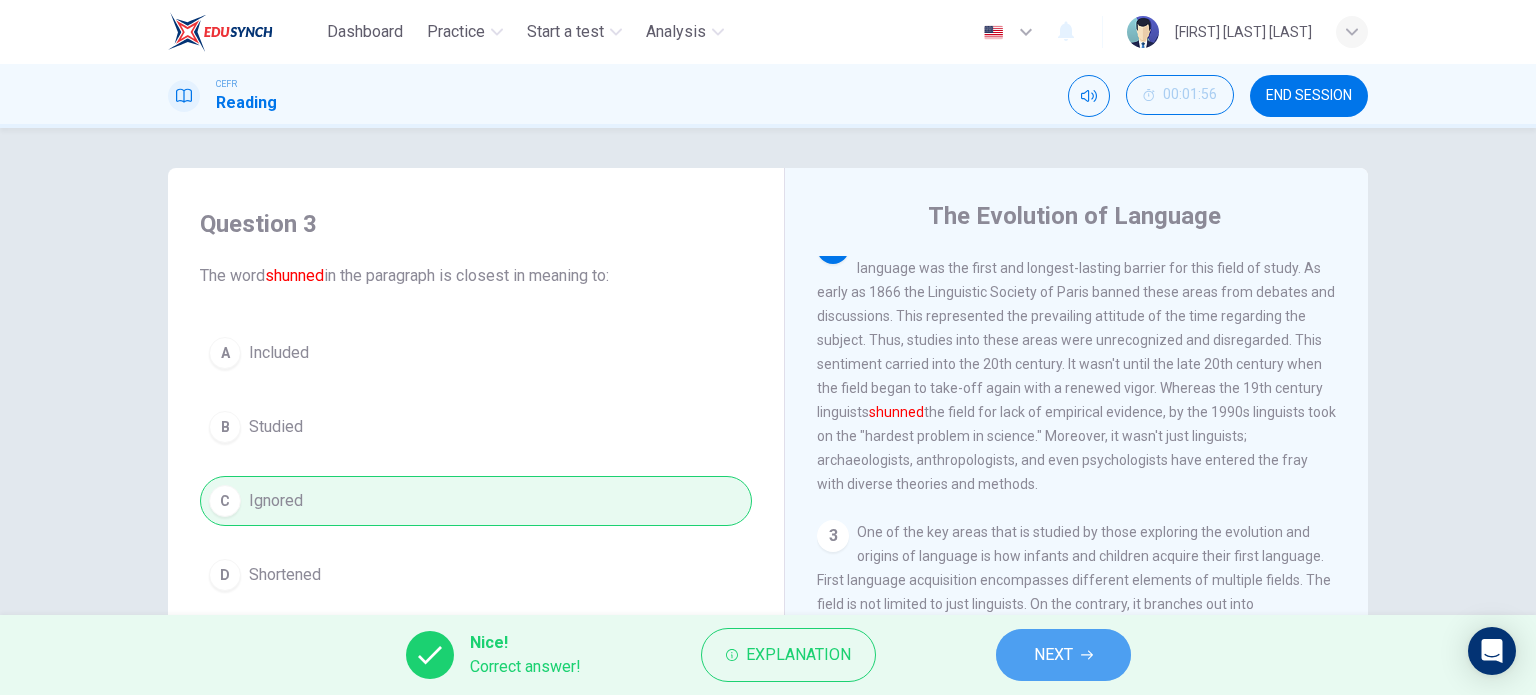 click on "NEXT" at bounding box center (1063, 655) 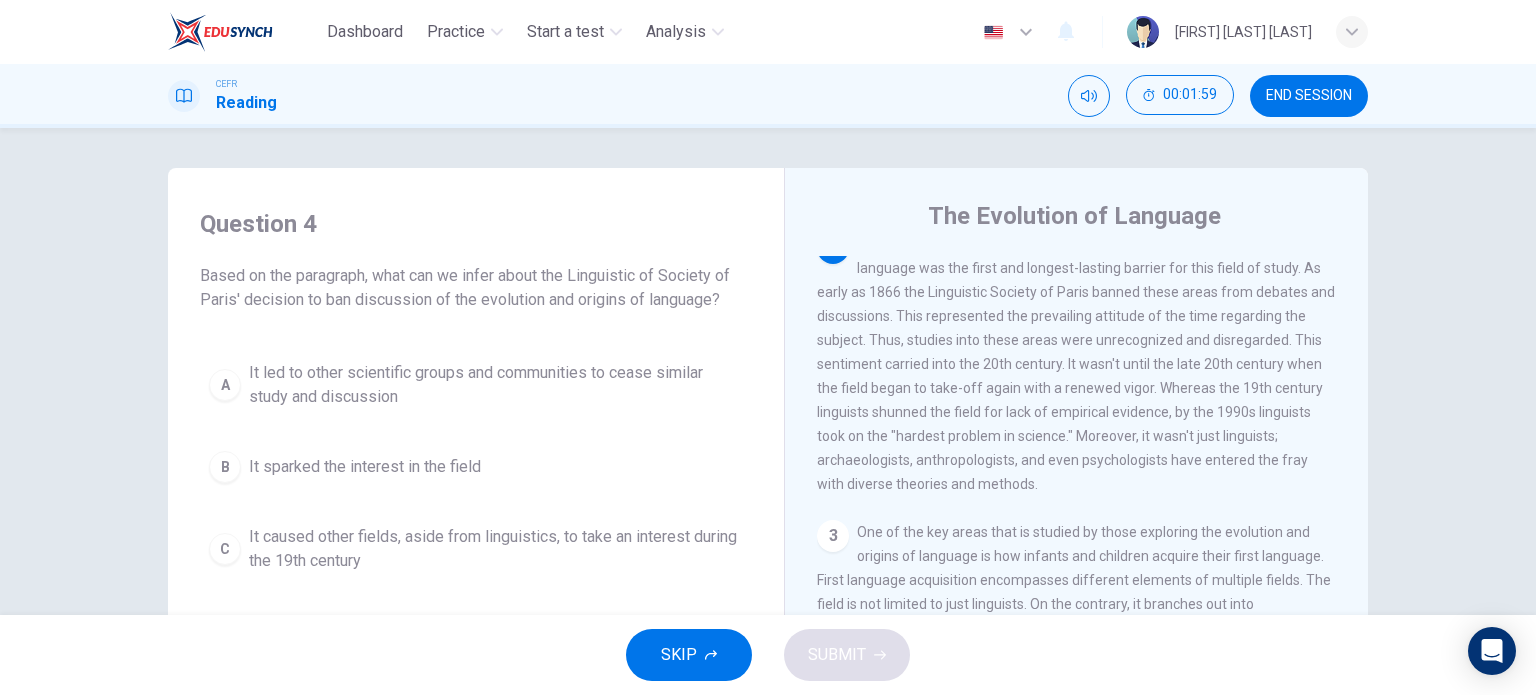 scroll, scrollTop: 58, scrollLeft: 0, axis: vertical 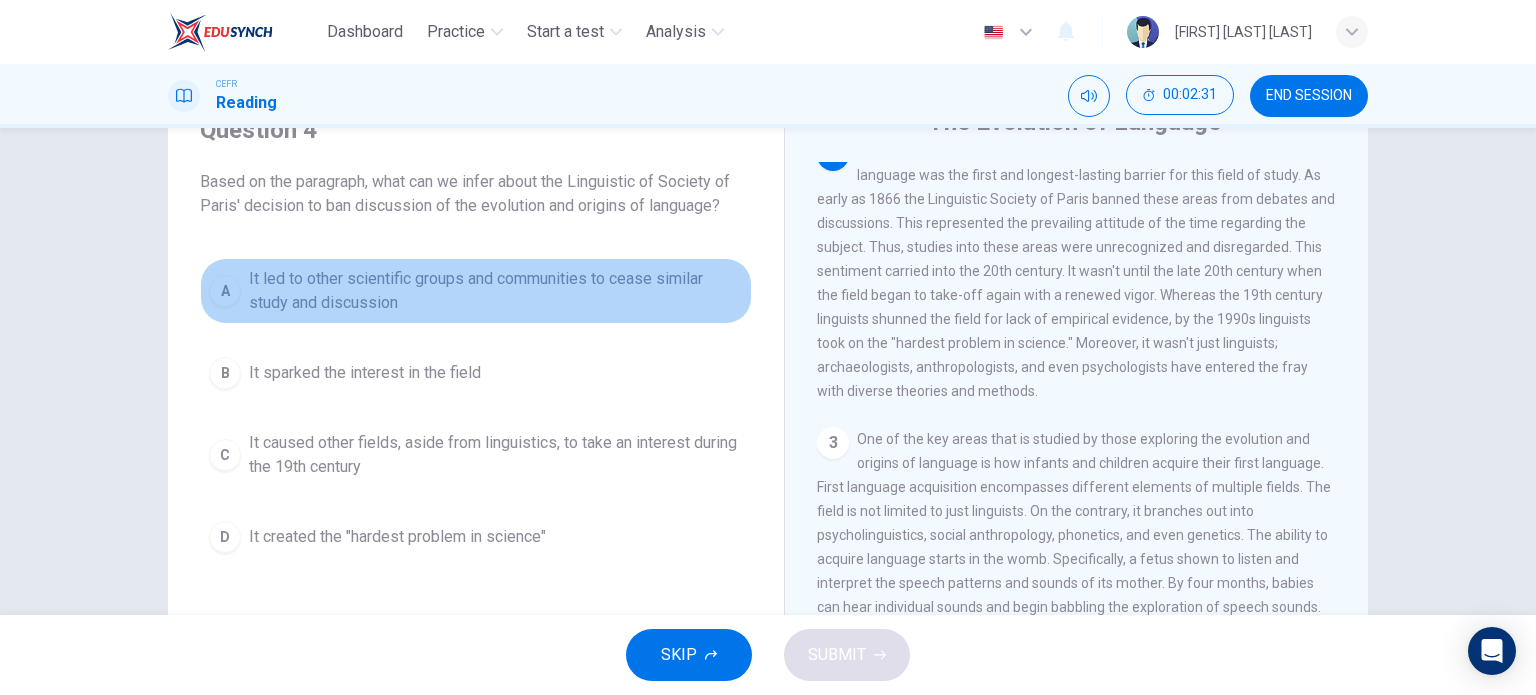 click on "It led to other scientific groups and communities to cease similar study and discussion" at bounding box center [496, 291] 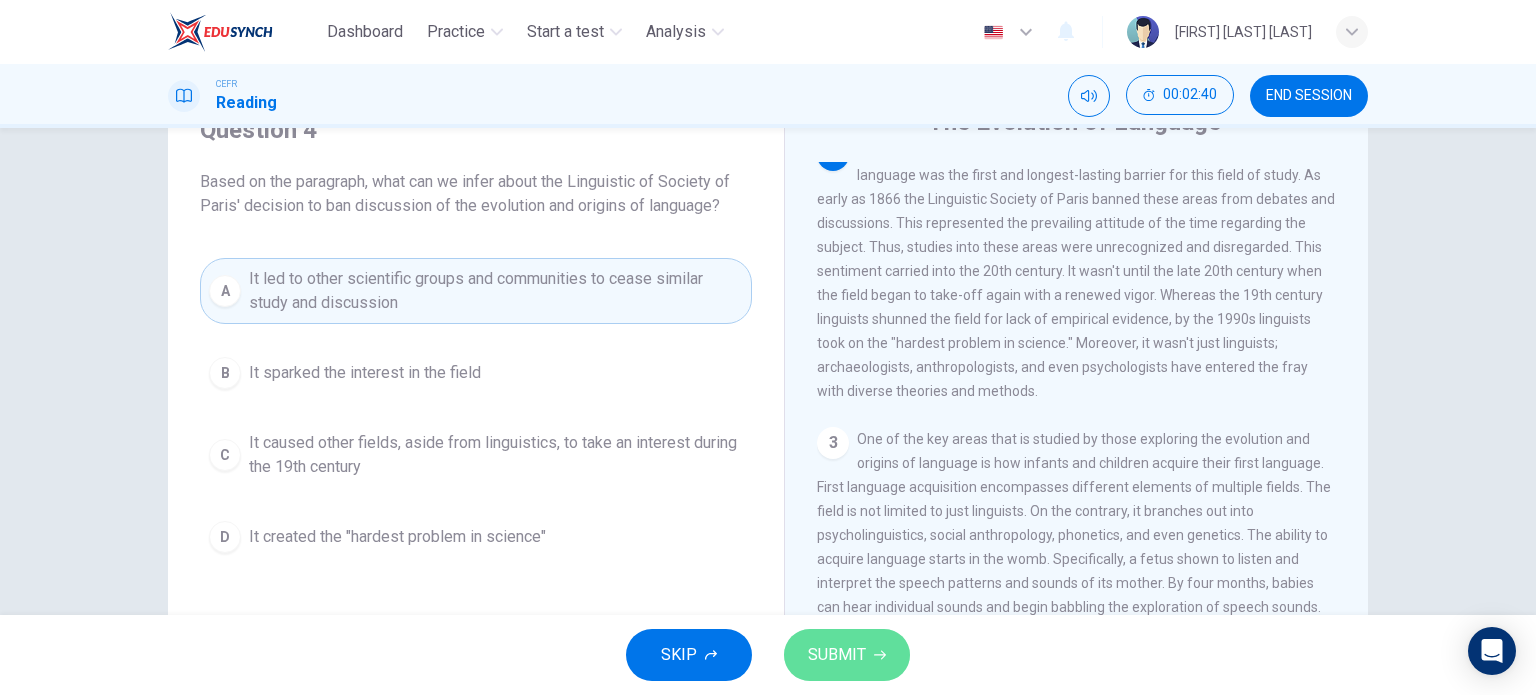 click on "SUBMIT" at bounding box center (837, 655) 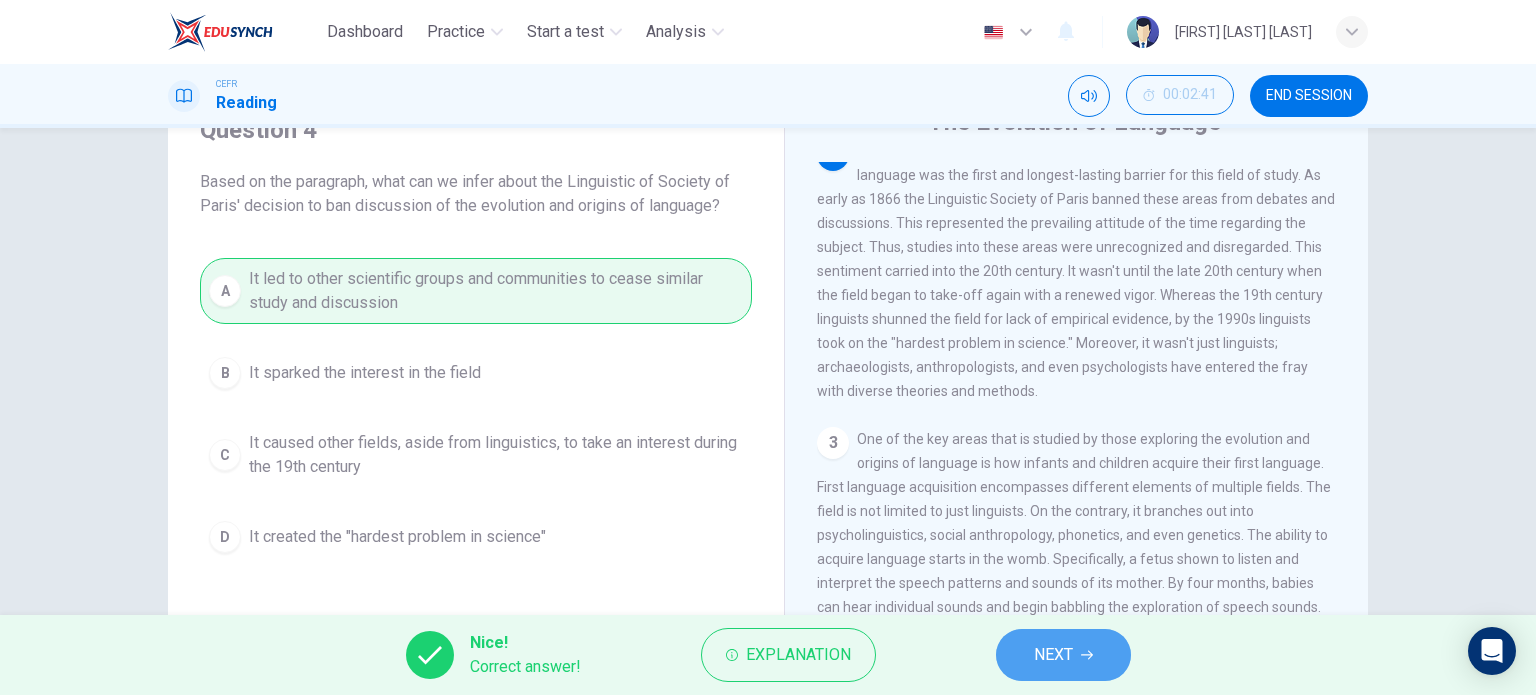 click on "NEXT" at bounding box center [1053, 655] 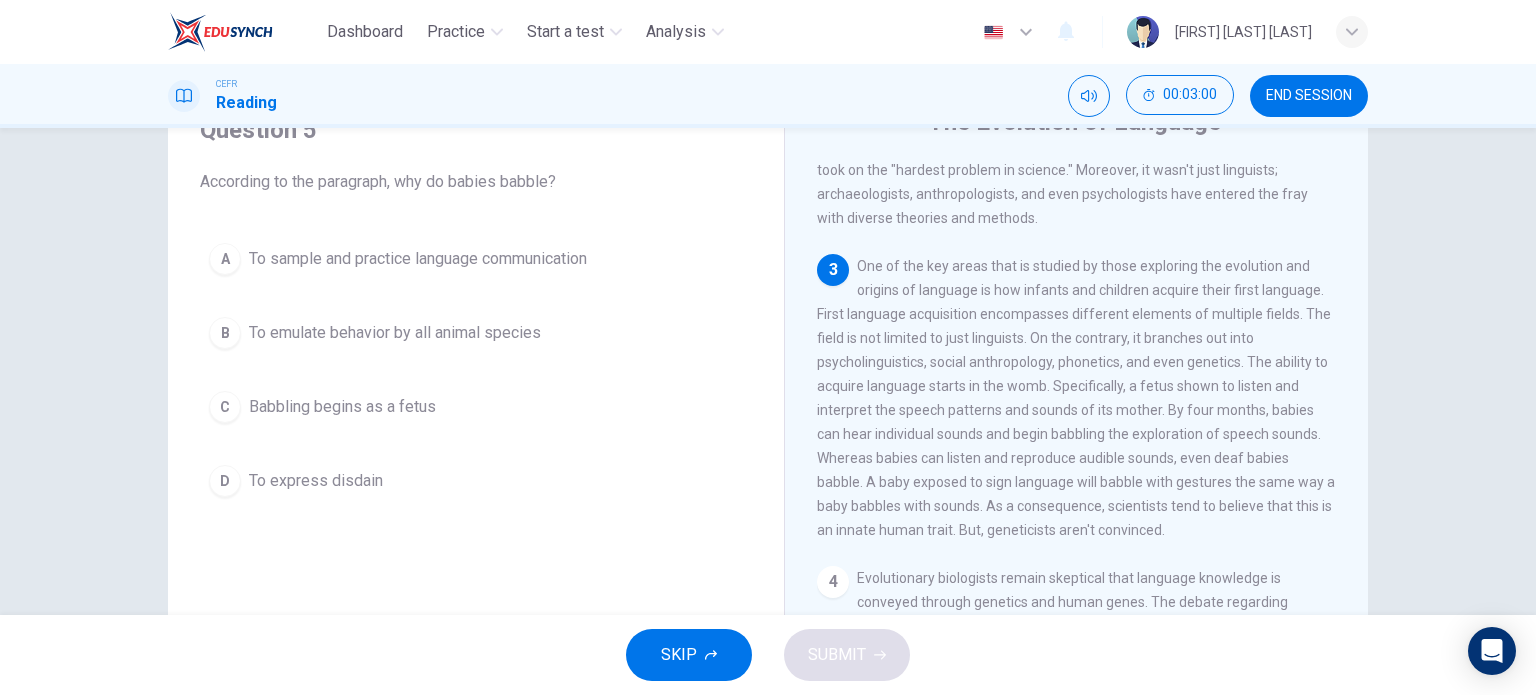 scroll, scrollTop: 464, scrollLeft: 0, axis: vertical 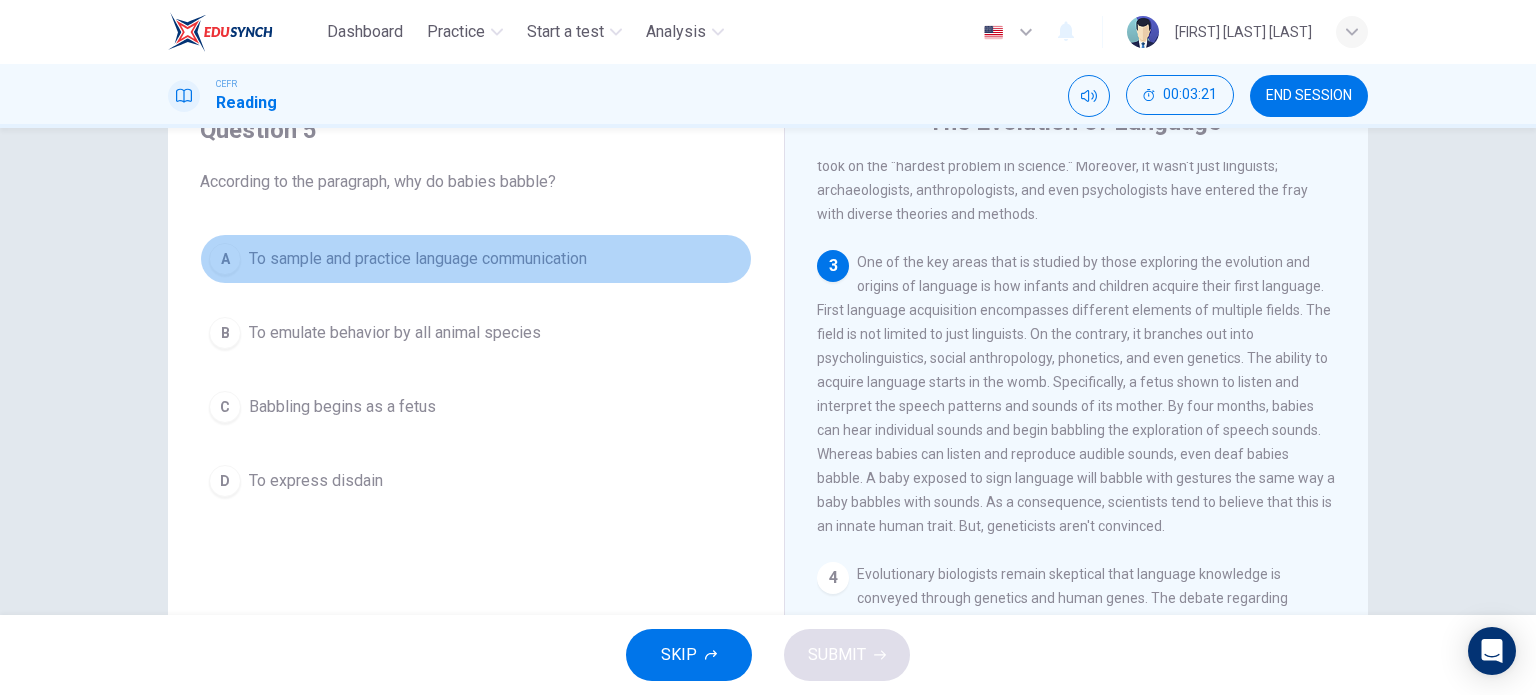 click on "To sample and practice language communication" at bounding box center [418, 259] 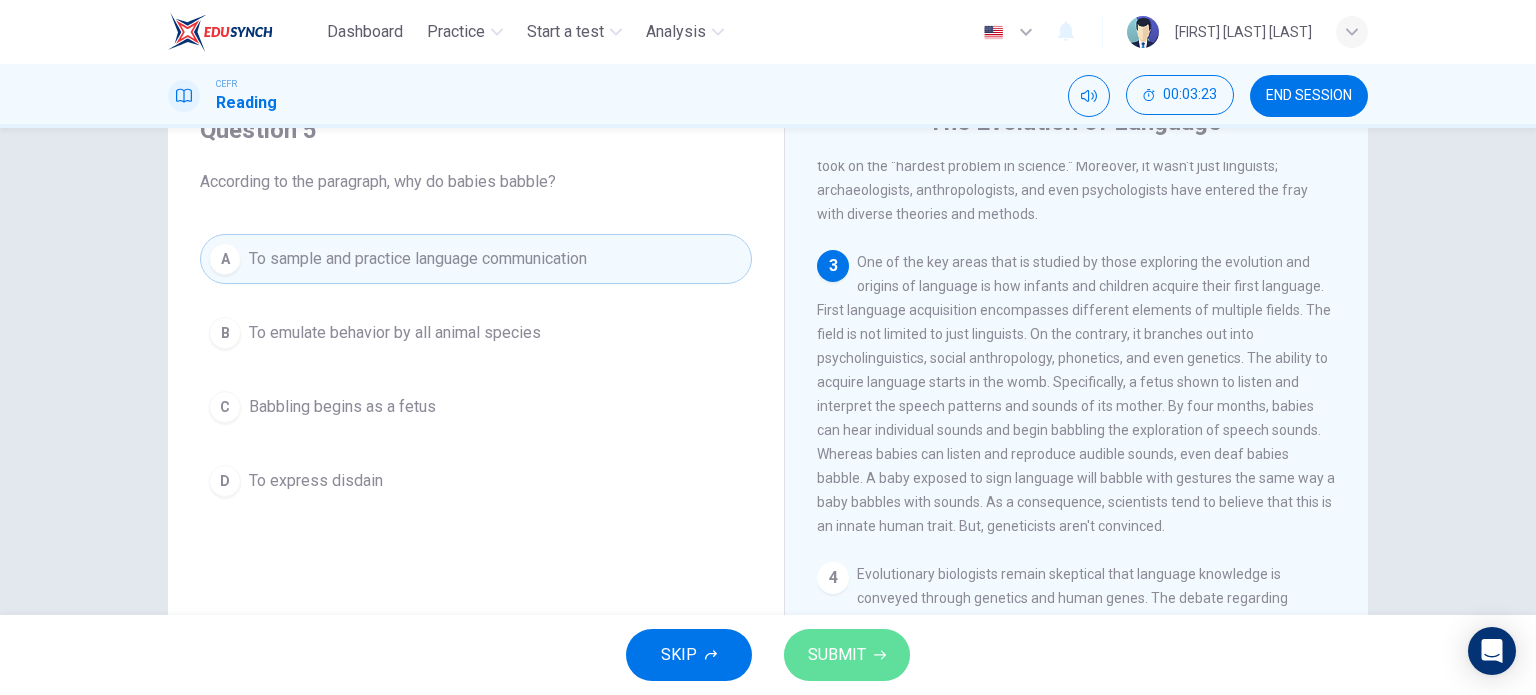 click on "SUBMIT" at bounding box center [837, 655] 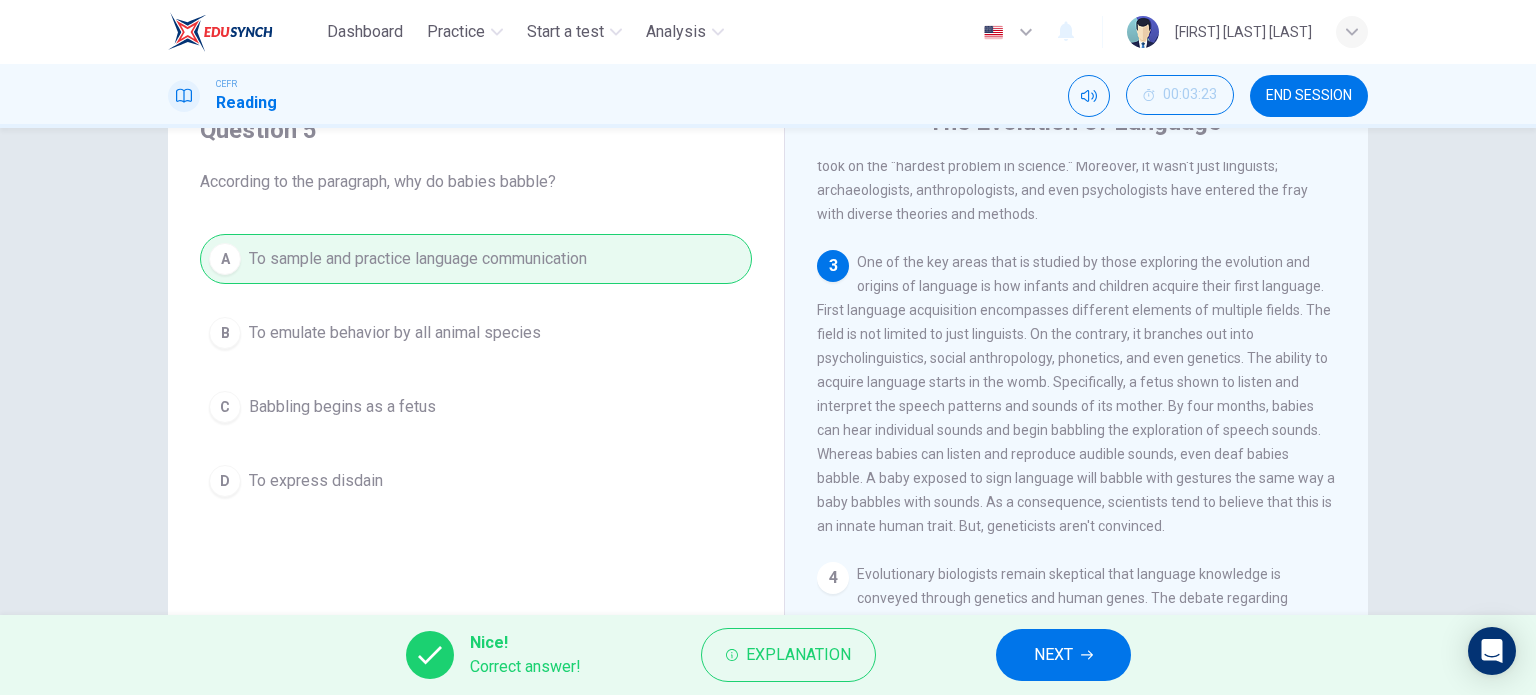 click at bounding box center (1087, 655) 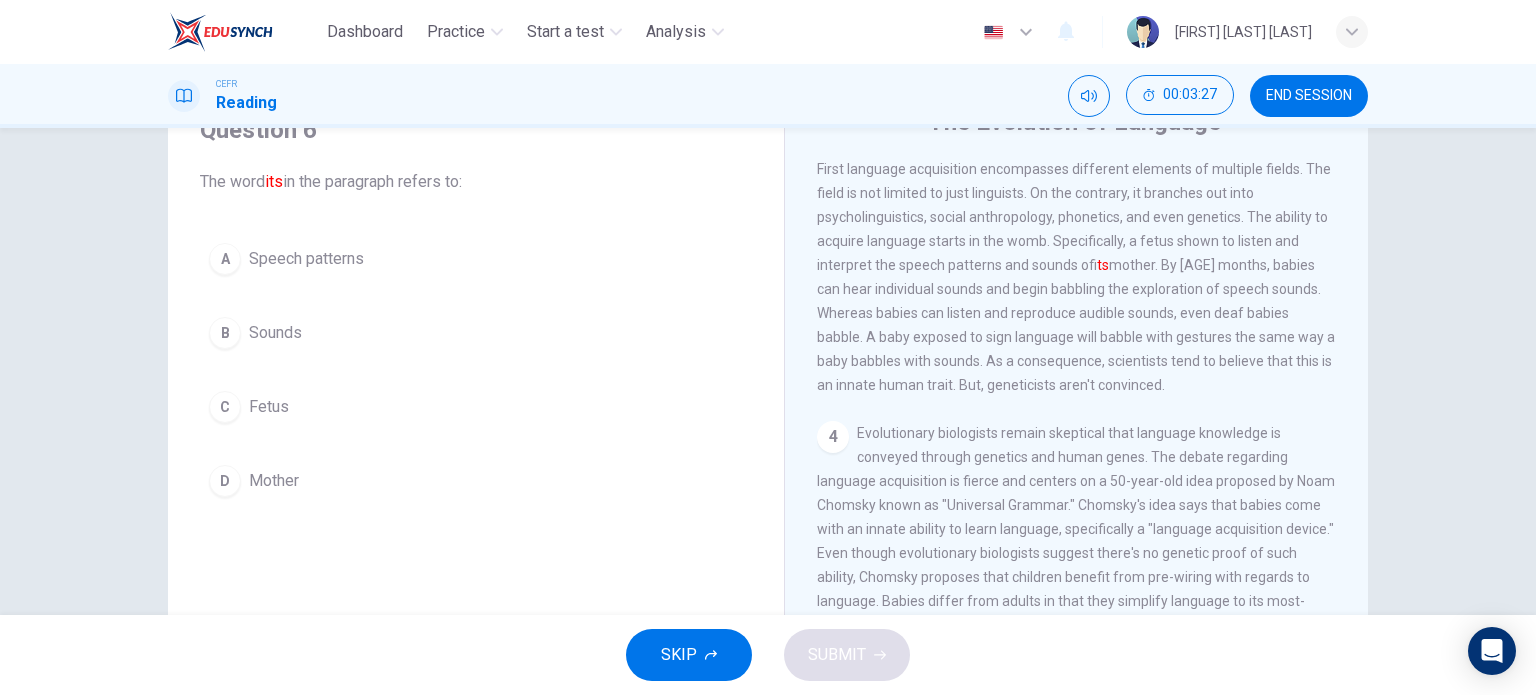 scroll, scrollTop: 607, scrollLeft: 0, axis: vertical 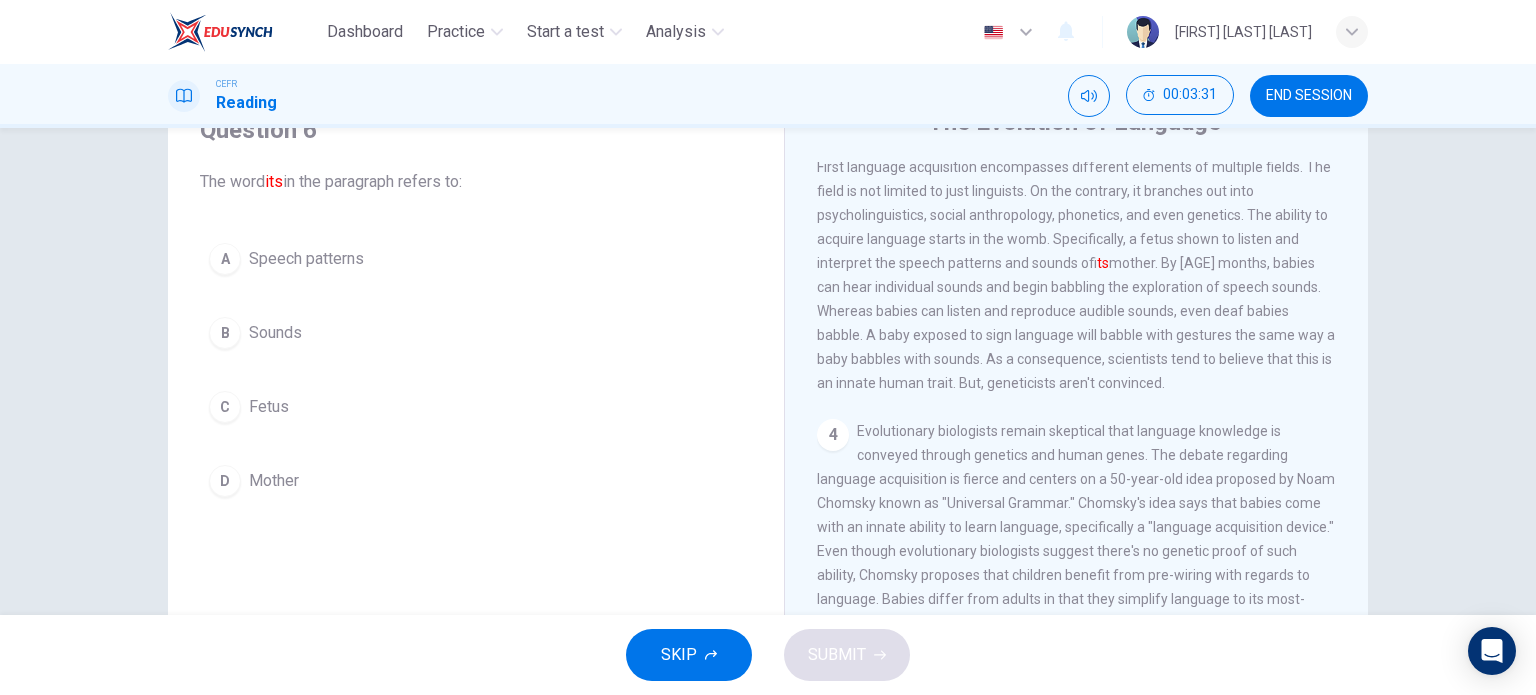 click on "C Fetus" at bounding box center [476, 407] 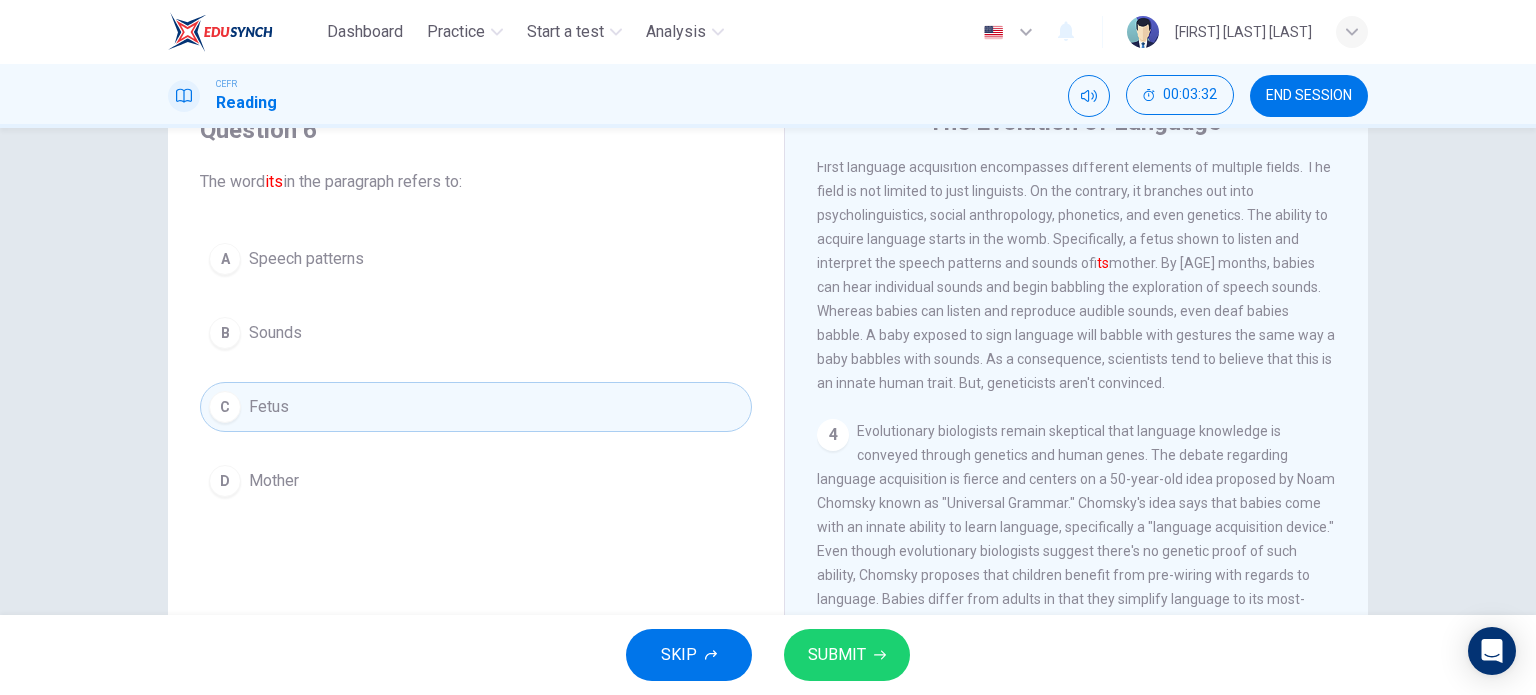 click on "SUBMIT" at bounding box center [837, 655] 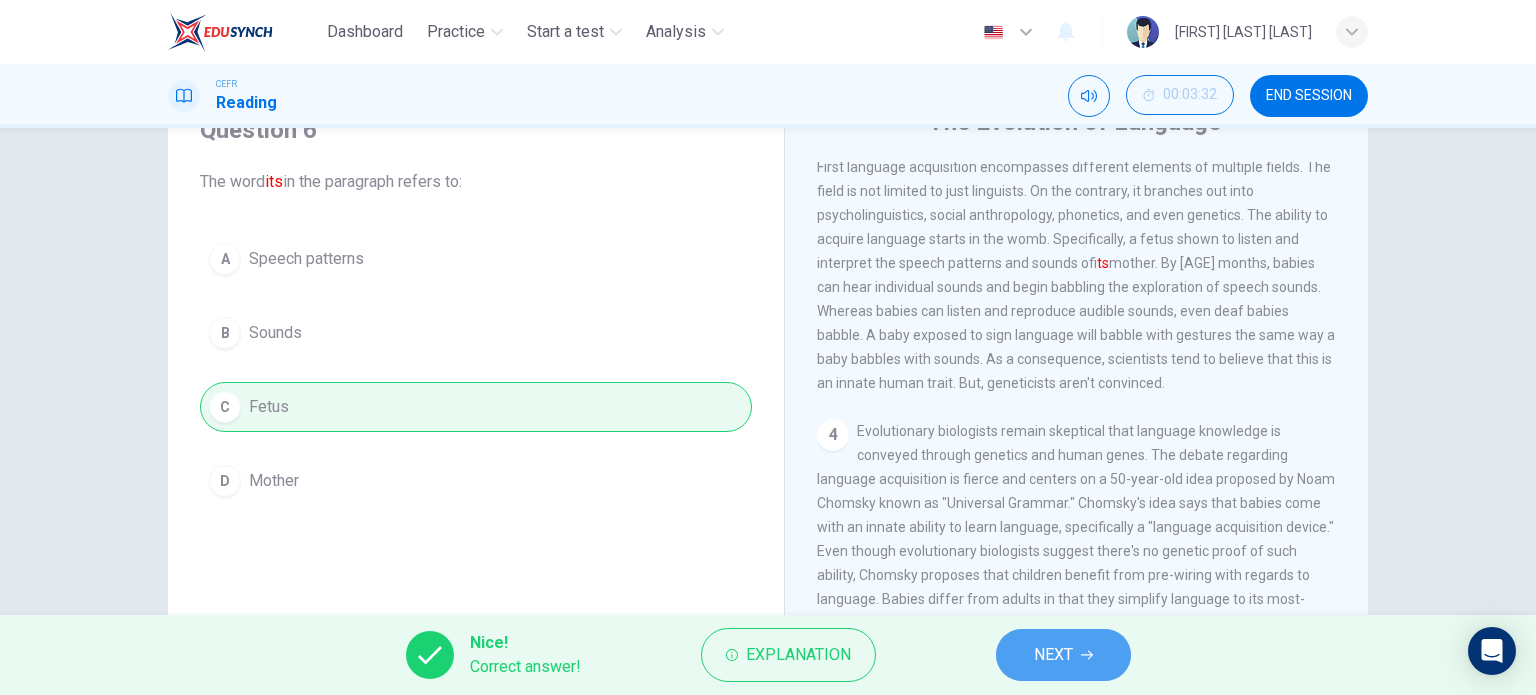 click on "NEXT" at bounding box center [1053, 655] 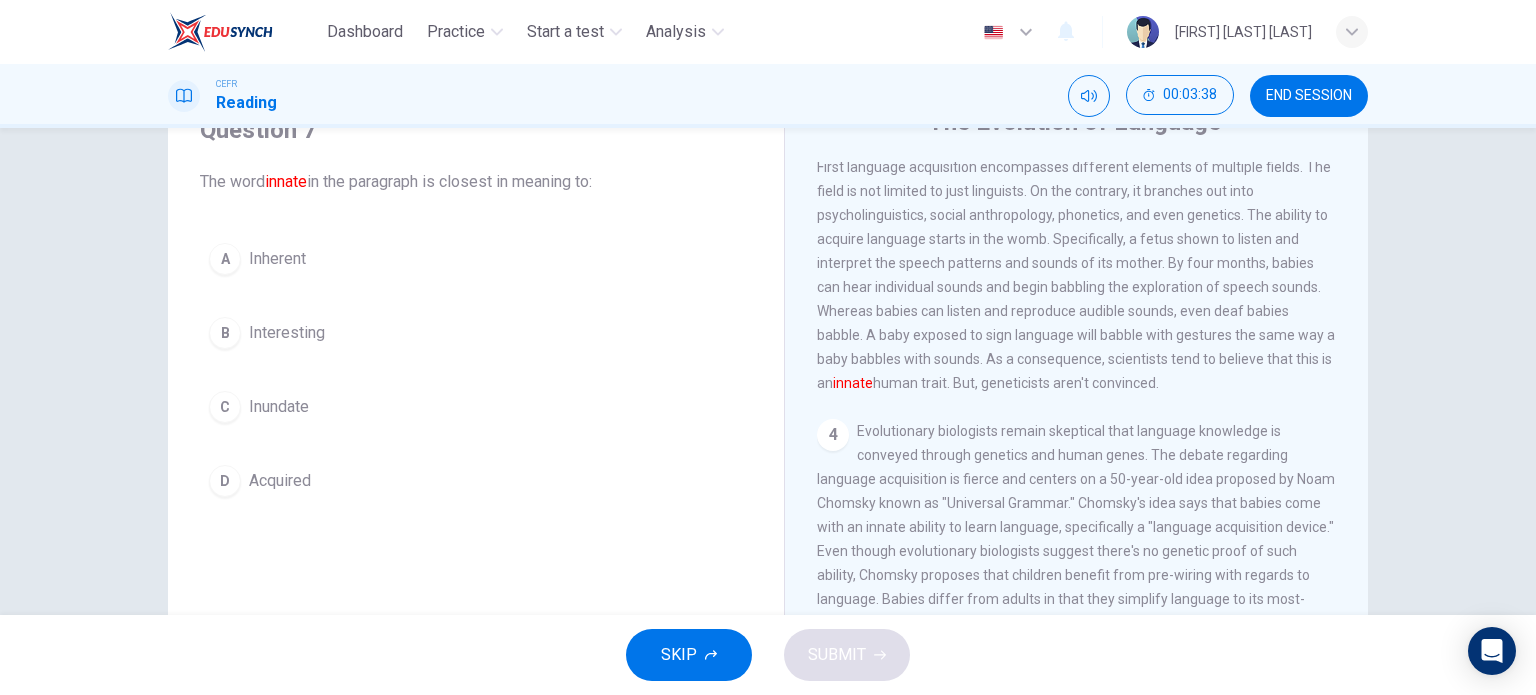 click on "A Inherent B Interesting C Inundate D Acquired" at bounding box center (476, 370) 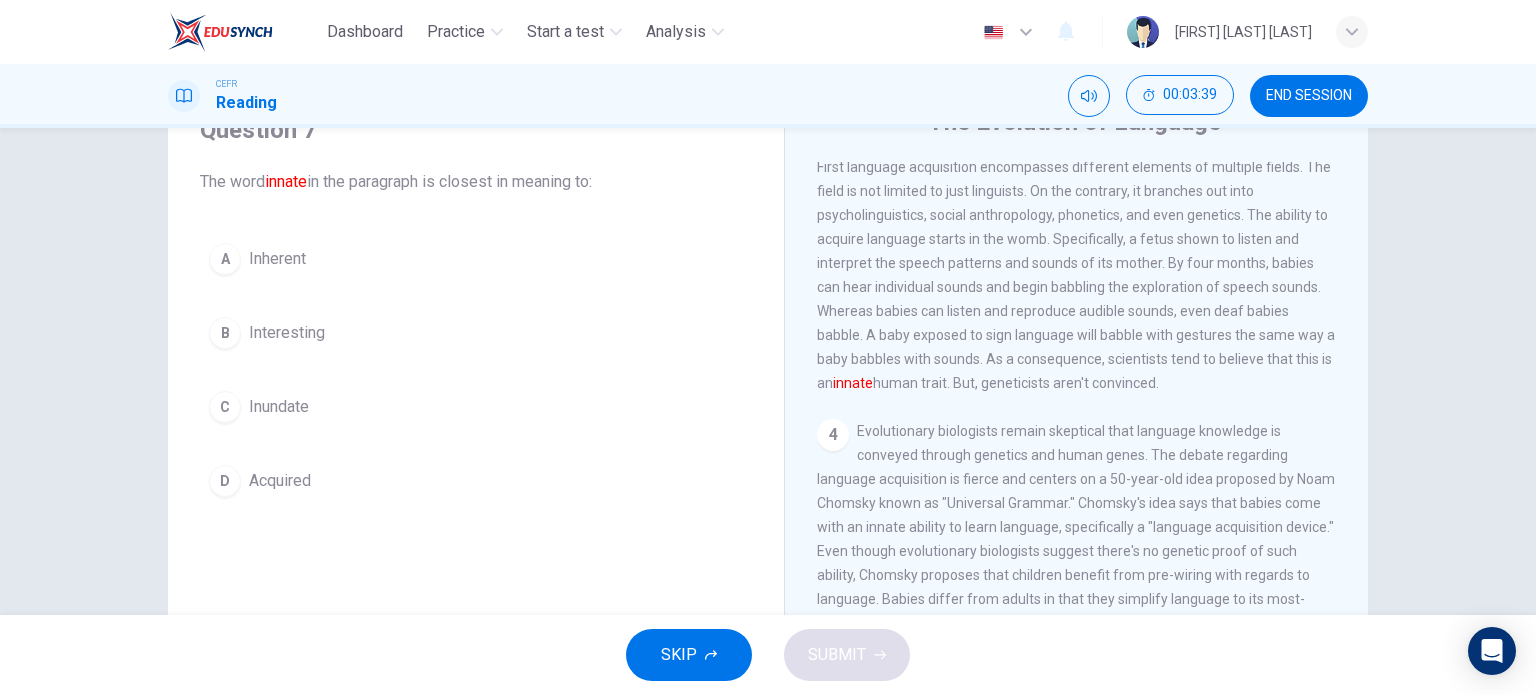 click on "A" at bounding box center [225, 259] 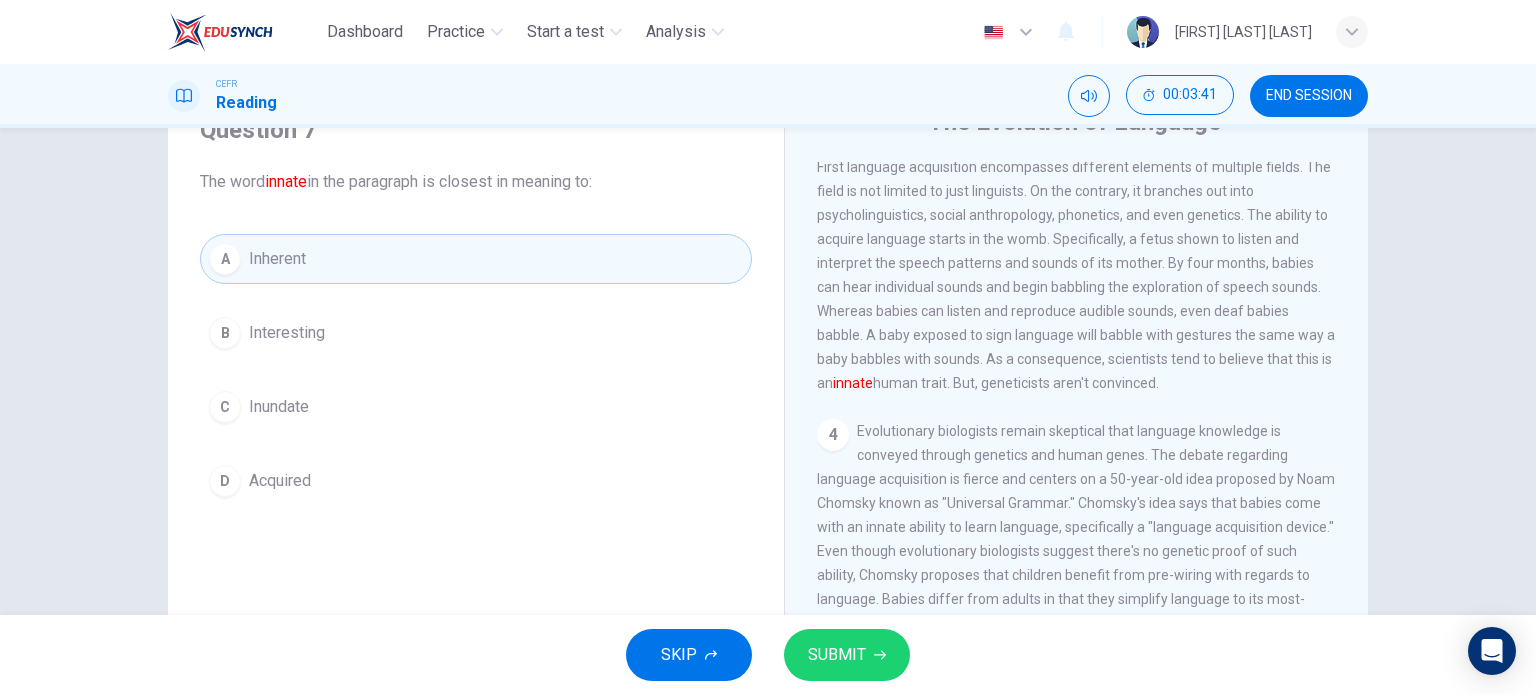 click at bounding box center [880, 655] 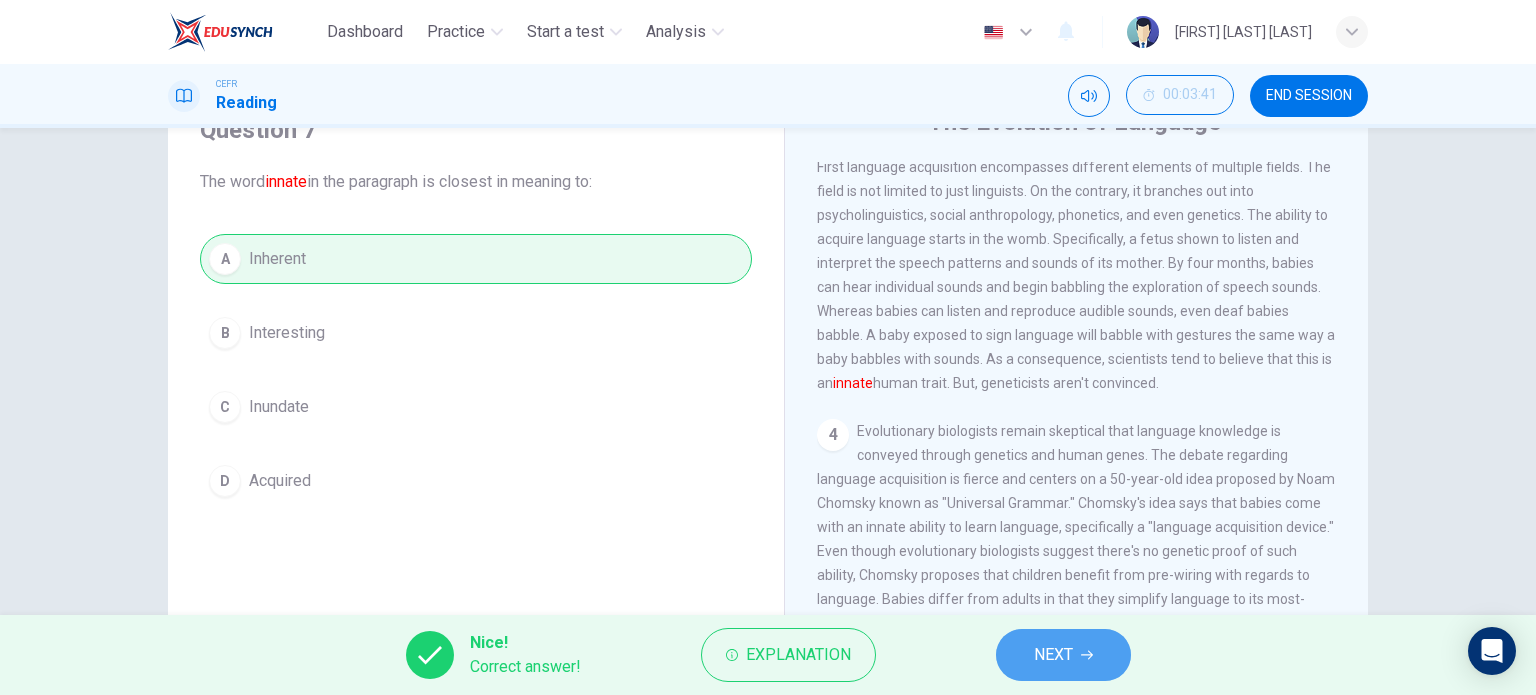 click on "NEXT" at bounding box center (1063, 655) 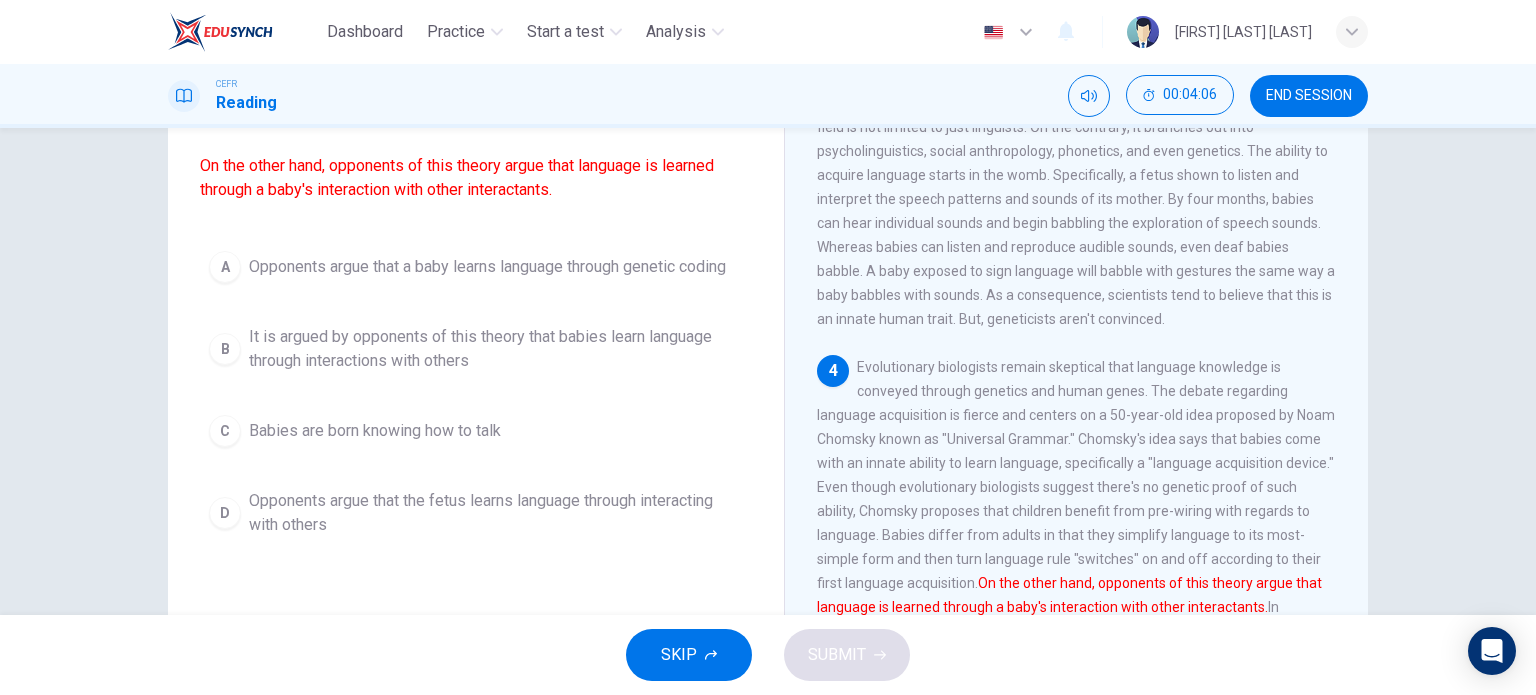 scroll, scrollTop: 159, scrollLeft: 0, axis: vertical 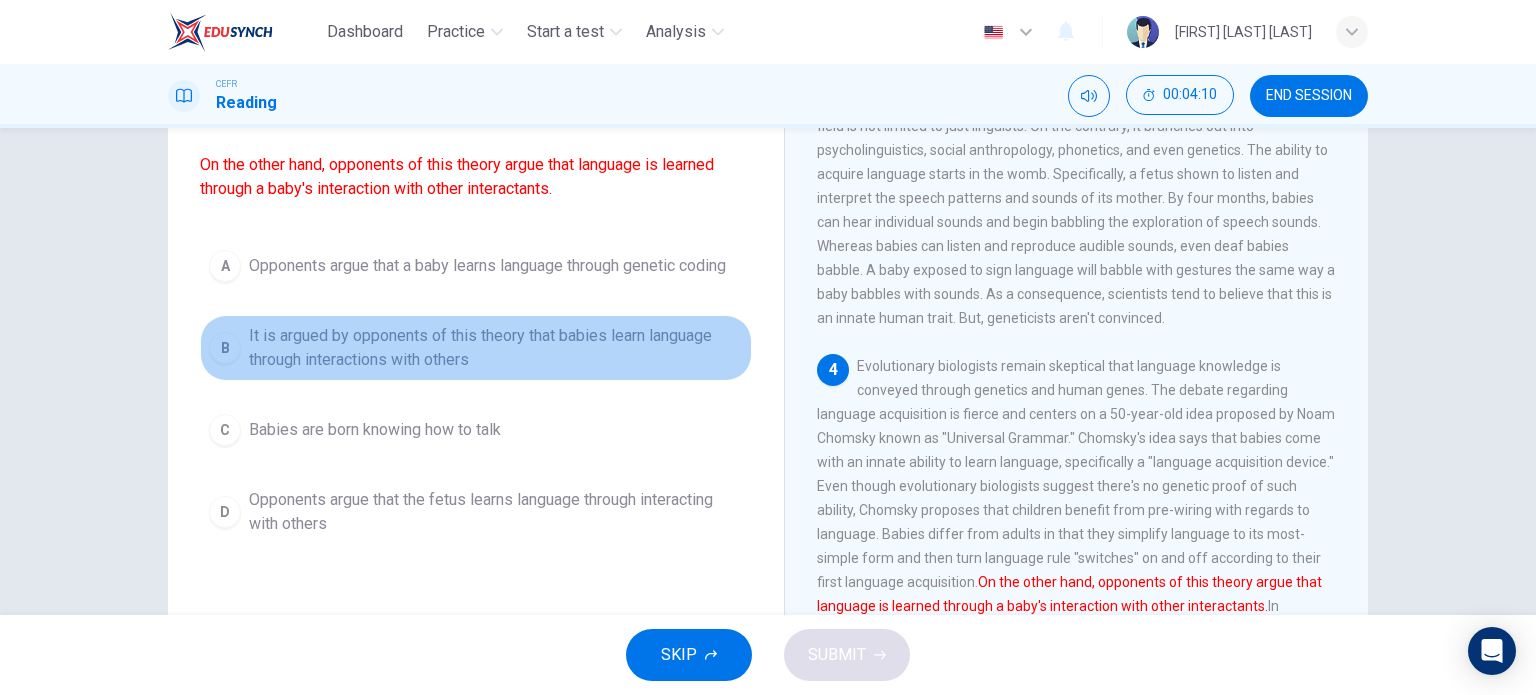 click on "It is argued by opponents of this theory that babies learn language through interactions with others" at bounding box center [487, 266] 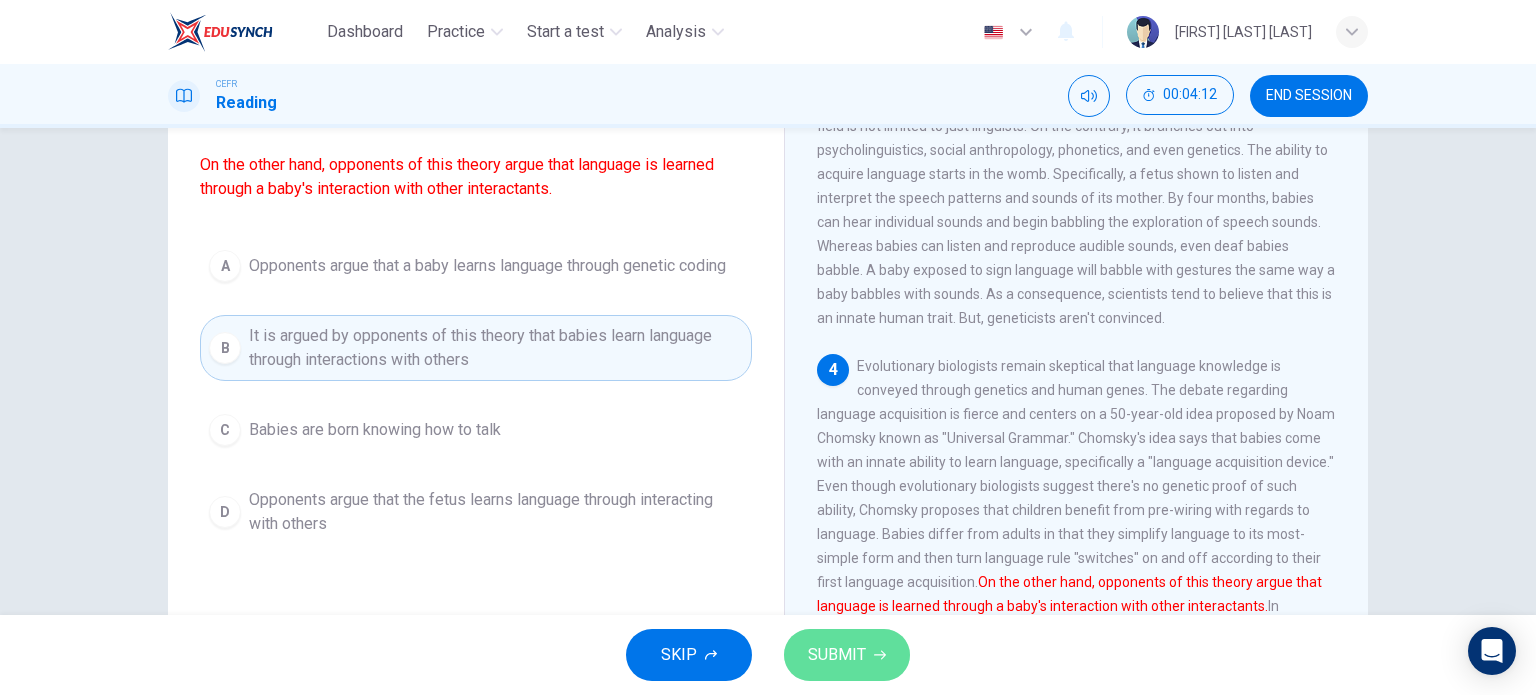 click at bounding box center (880, 655) 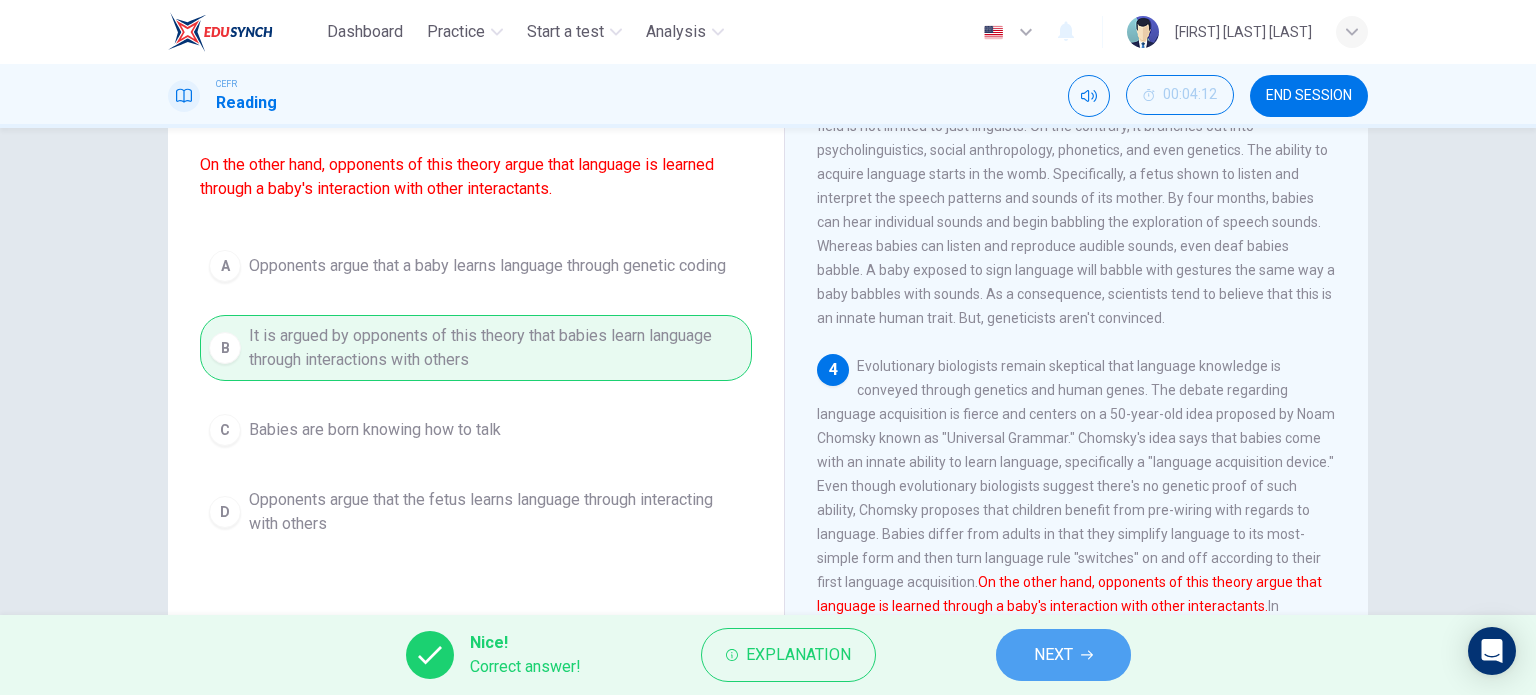 click on "NEXT" at bounding box center (1063, 655) 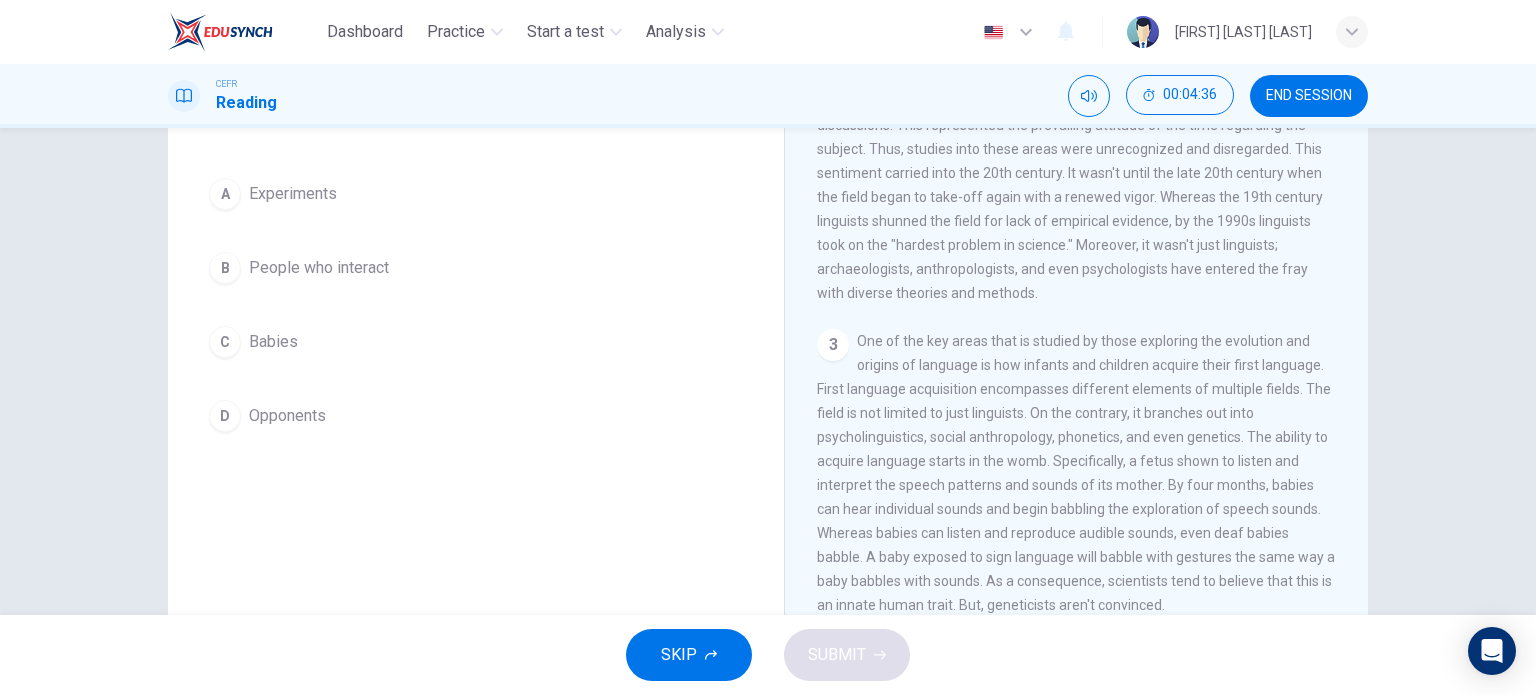 scroll, scrollTop: 319, scrollLeft: 0, axis: vertical 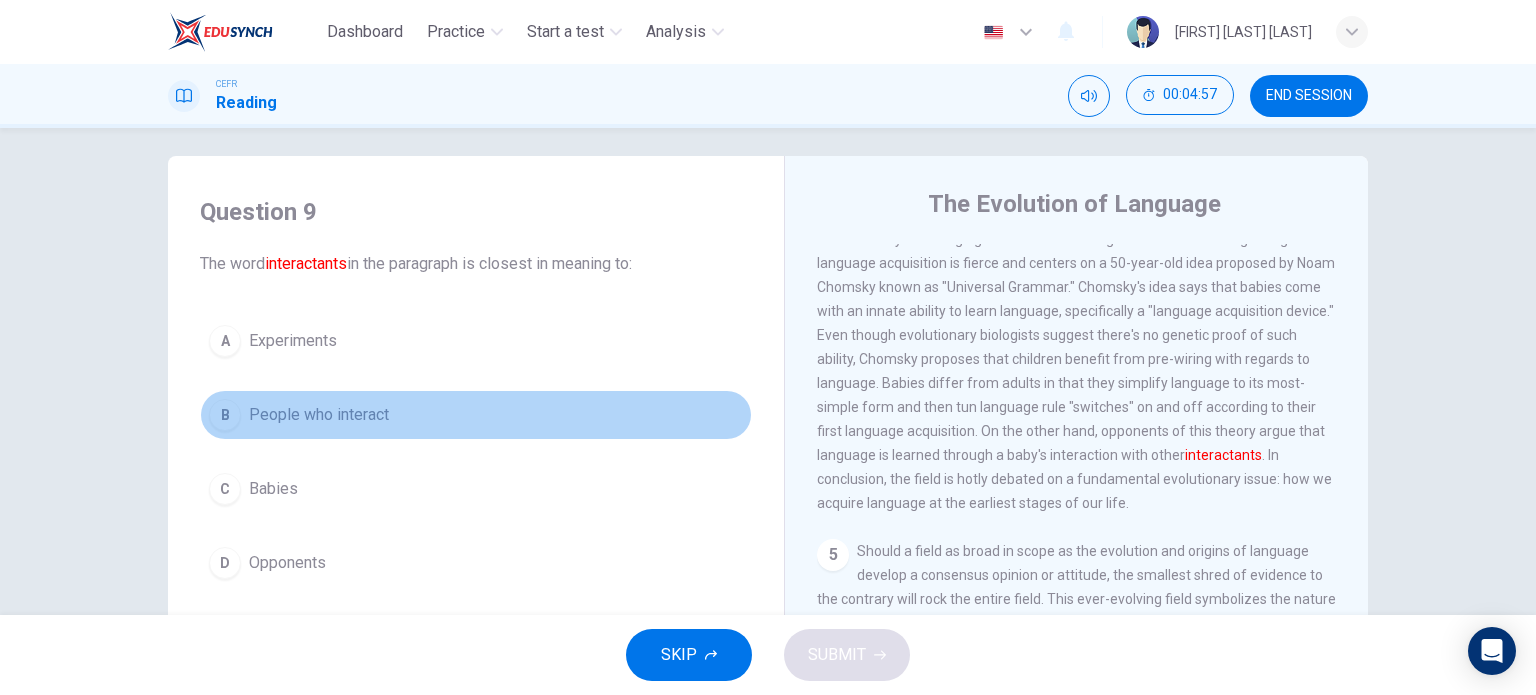 click on "B People who interact" at bounding box center (476, 415) 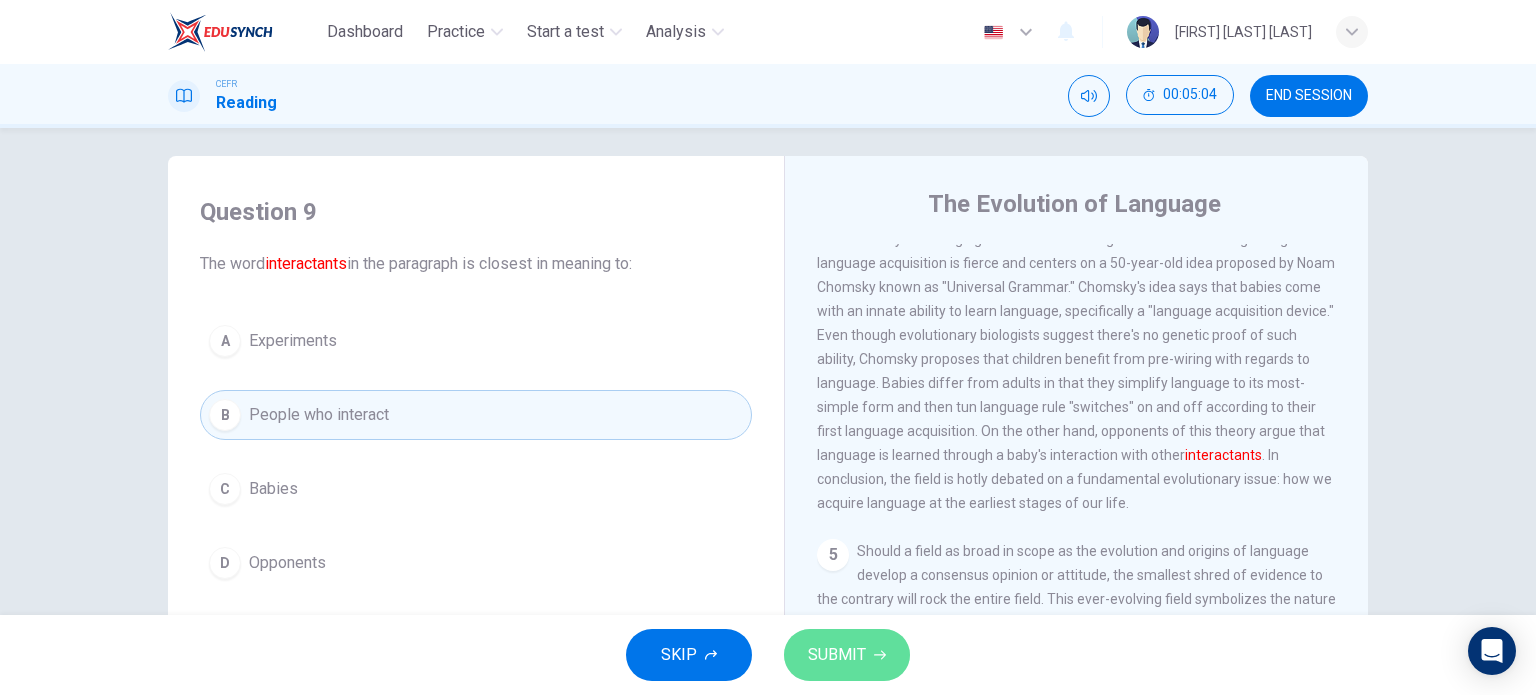 click on "SUBMIT" at bounding box center [847, 655] 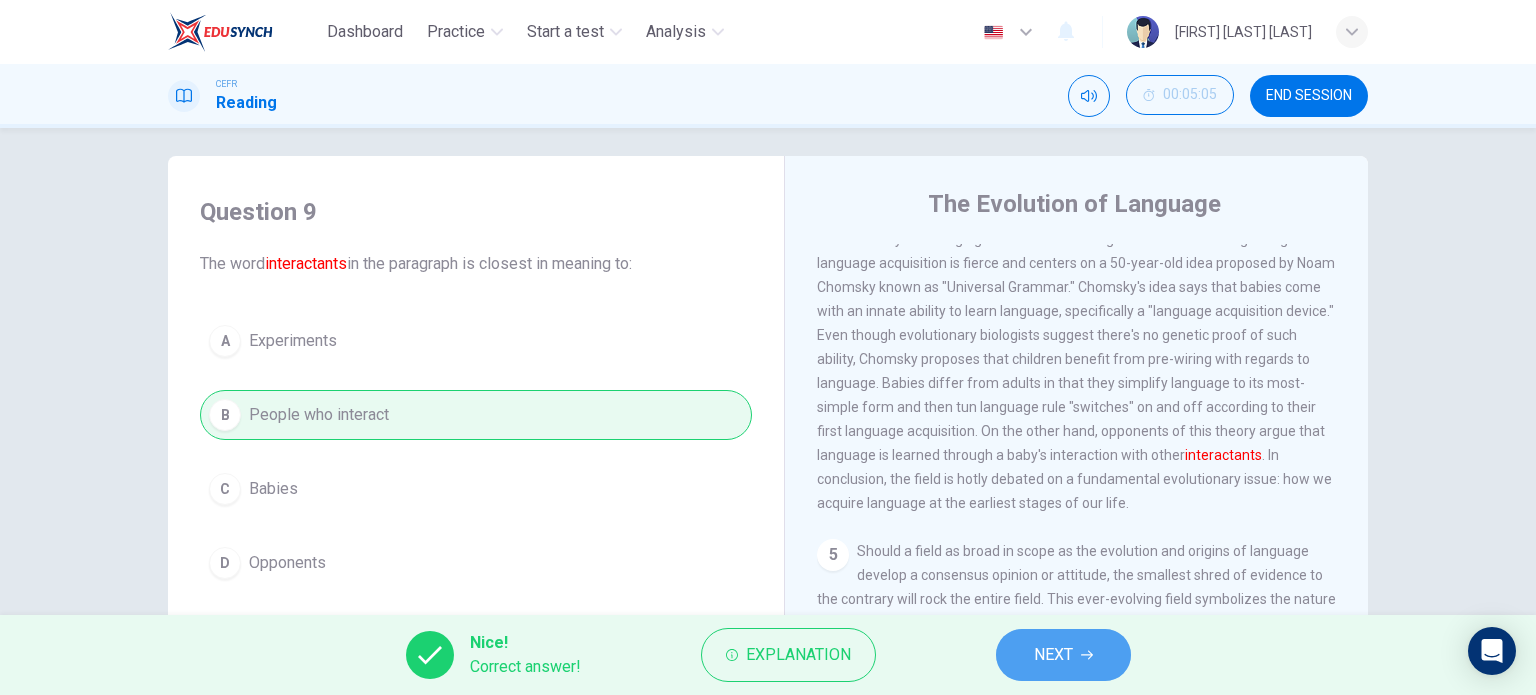click on "NEXT" at bounding box center [1053, 655] 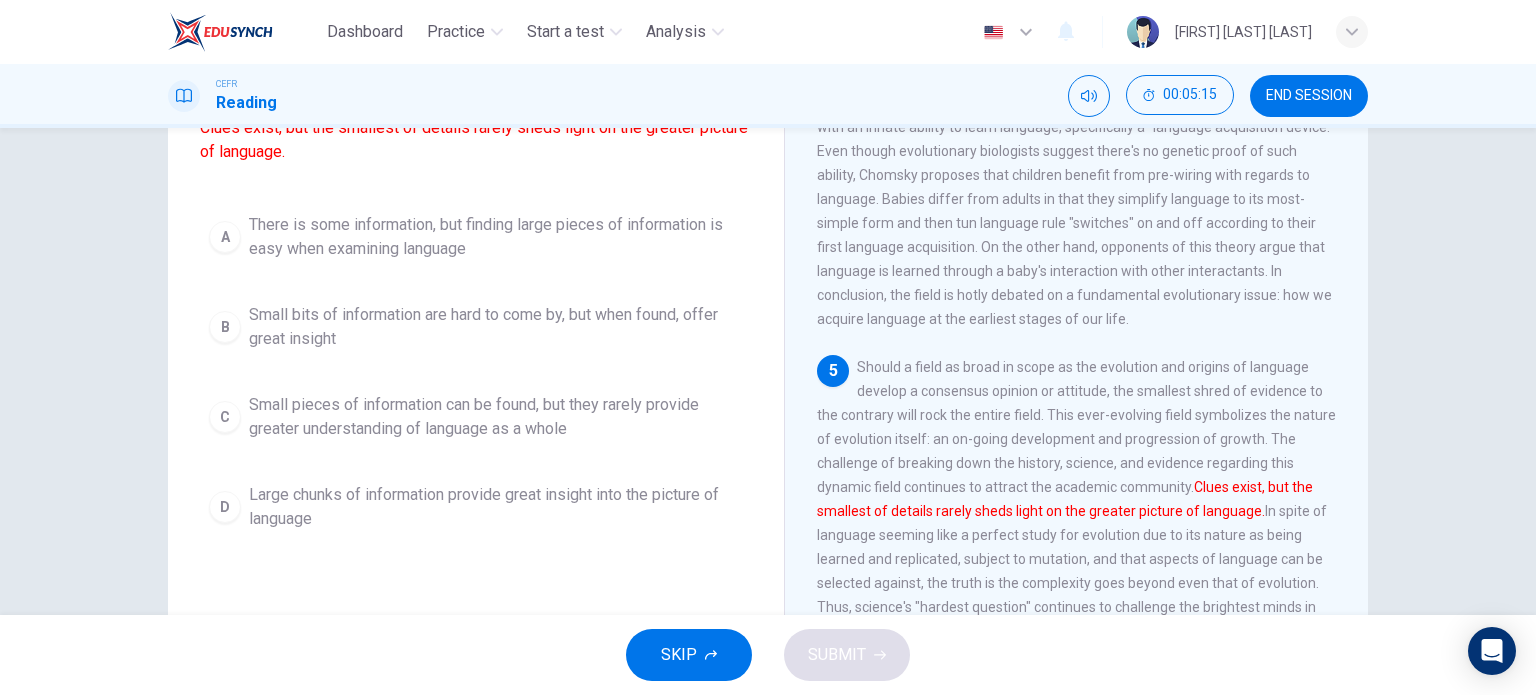 scroll, scrollTop: 198, scrollLeft: 0, axis: vertical 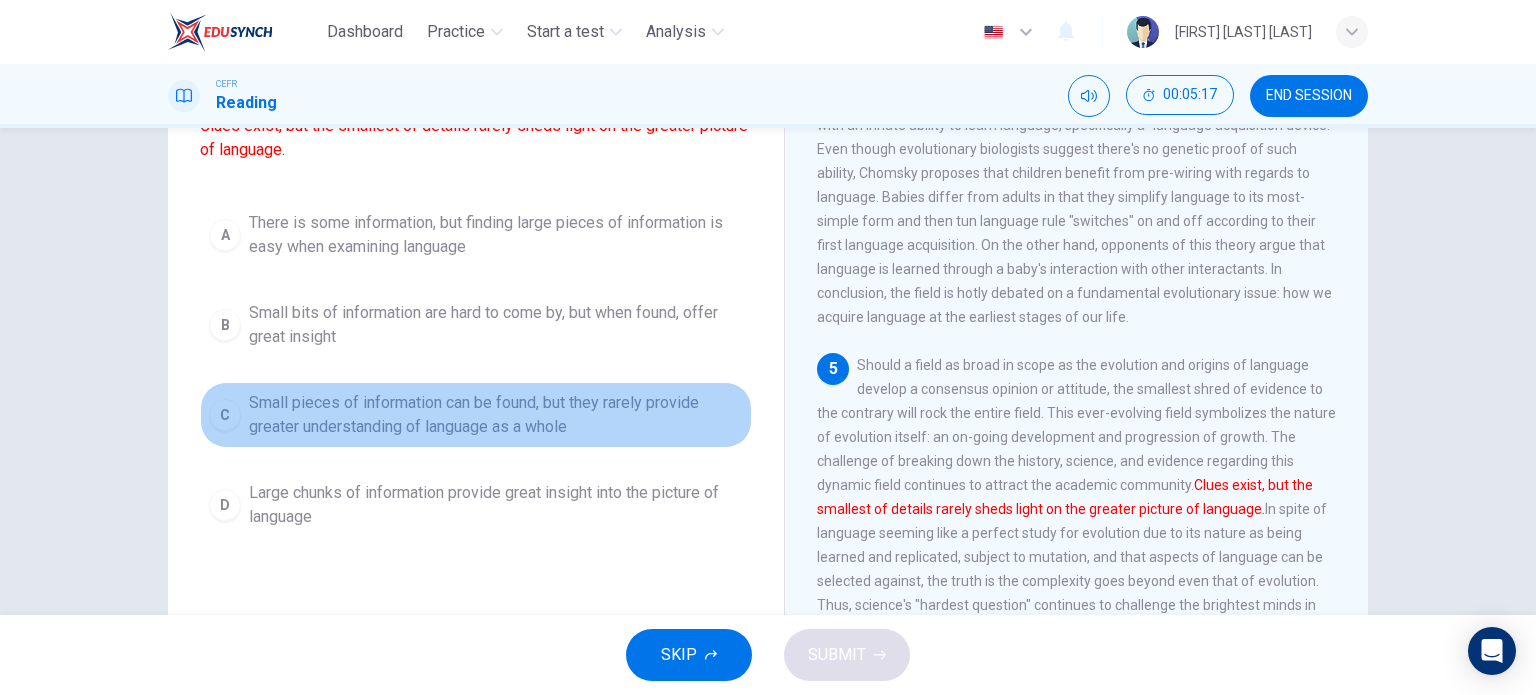 click on "Small pieces of information can be found, but they rarely provide greater understanding of language as a whole" at bounding box center [496, 235] 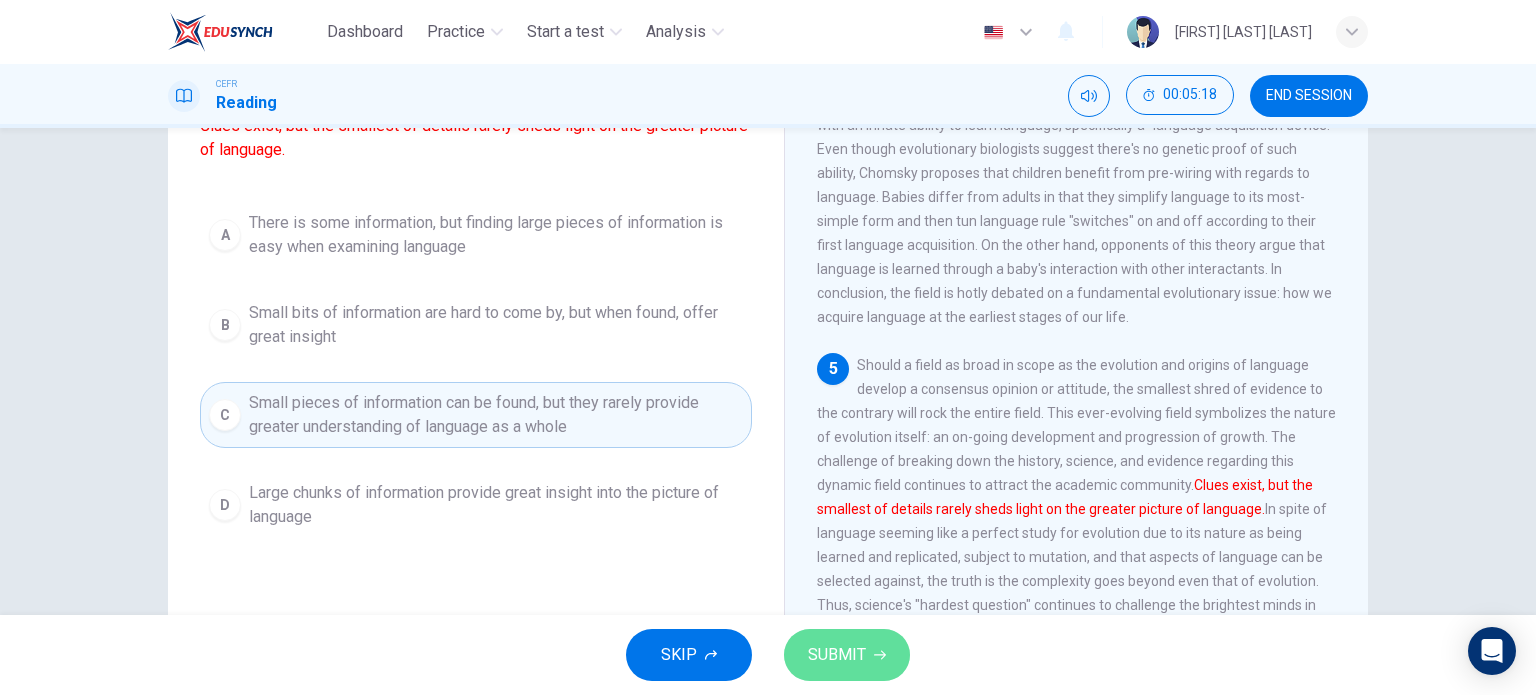 click on "SUBMIT" at bounding box center (847, 655) 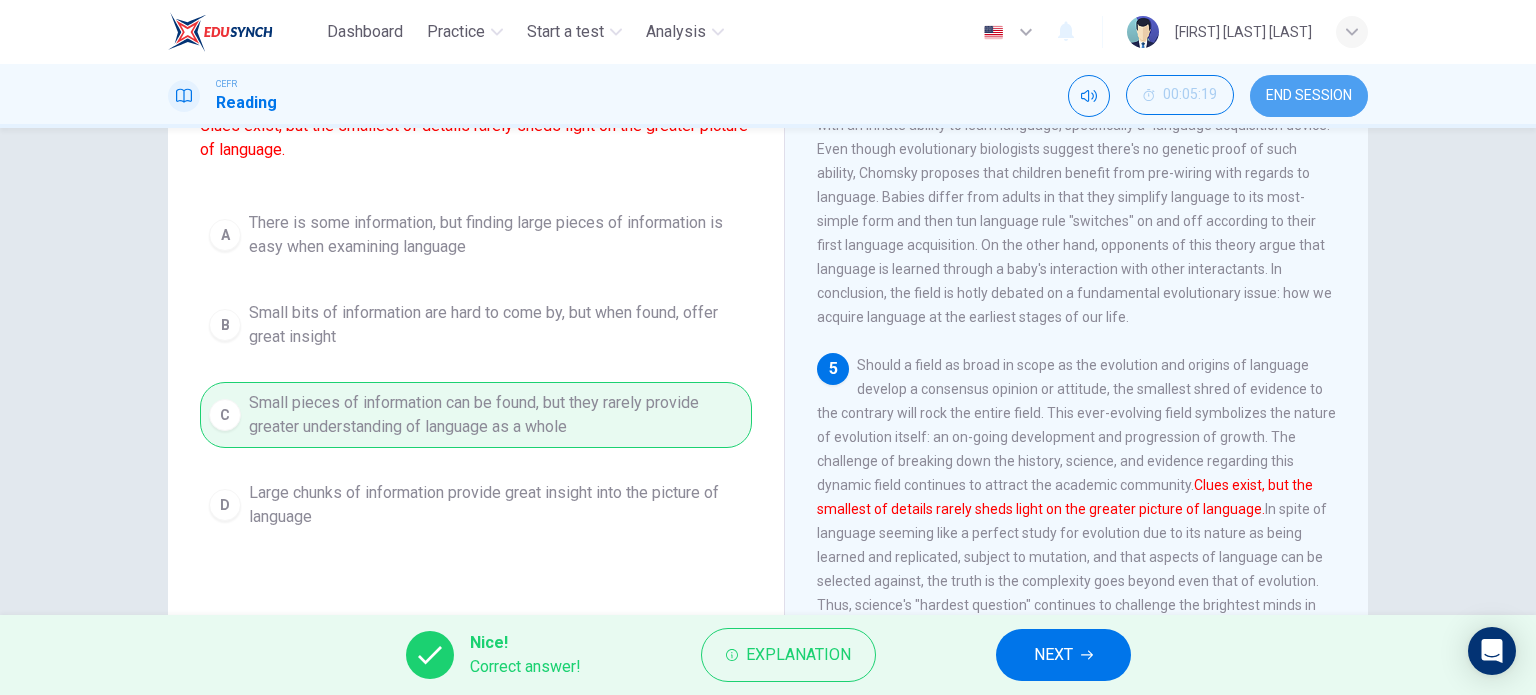 click on "END SESSION" at bounding box center (1309, 96) 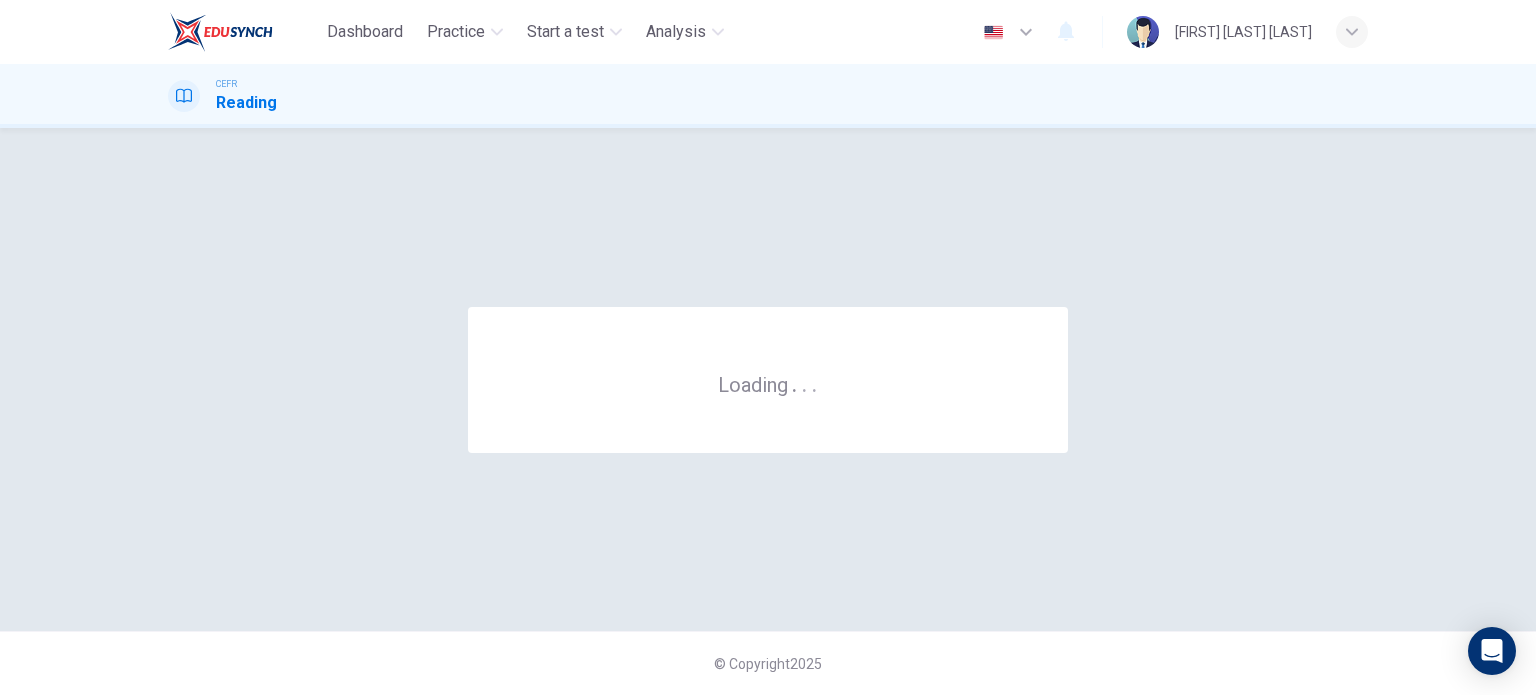 scroll, scrollTop: 0, scrollLeft: 0, axis: both 